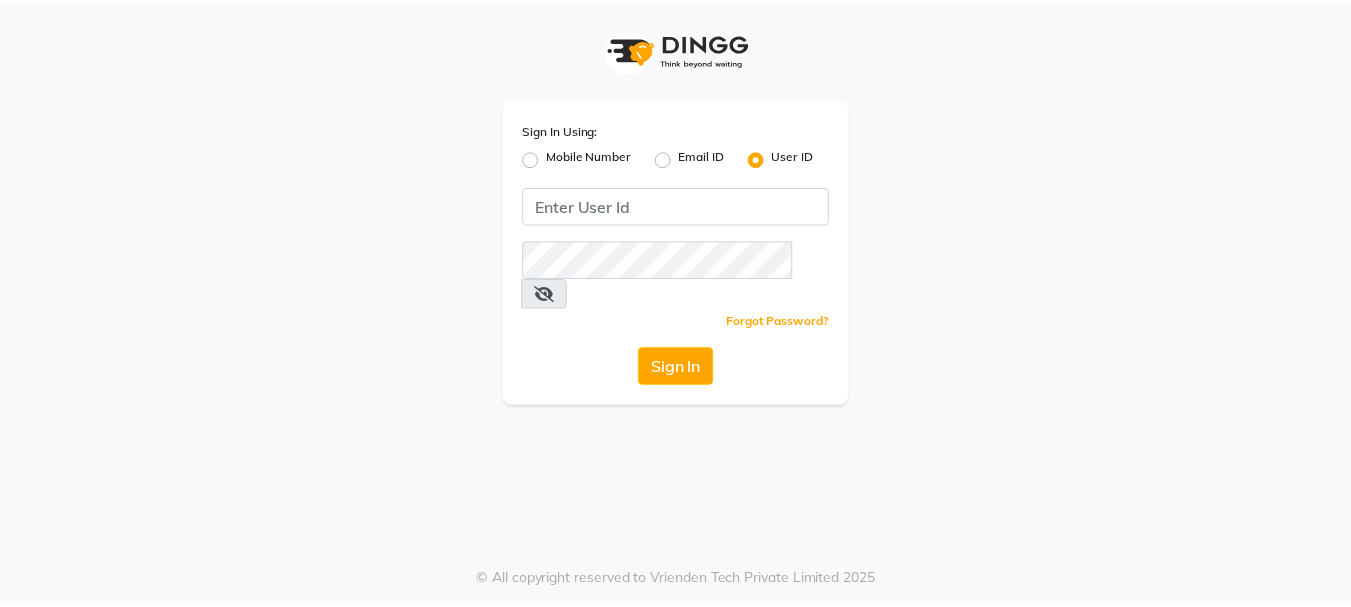 scroll, scrollTop: 0, scrollLeft: 0, axis: both 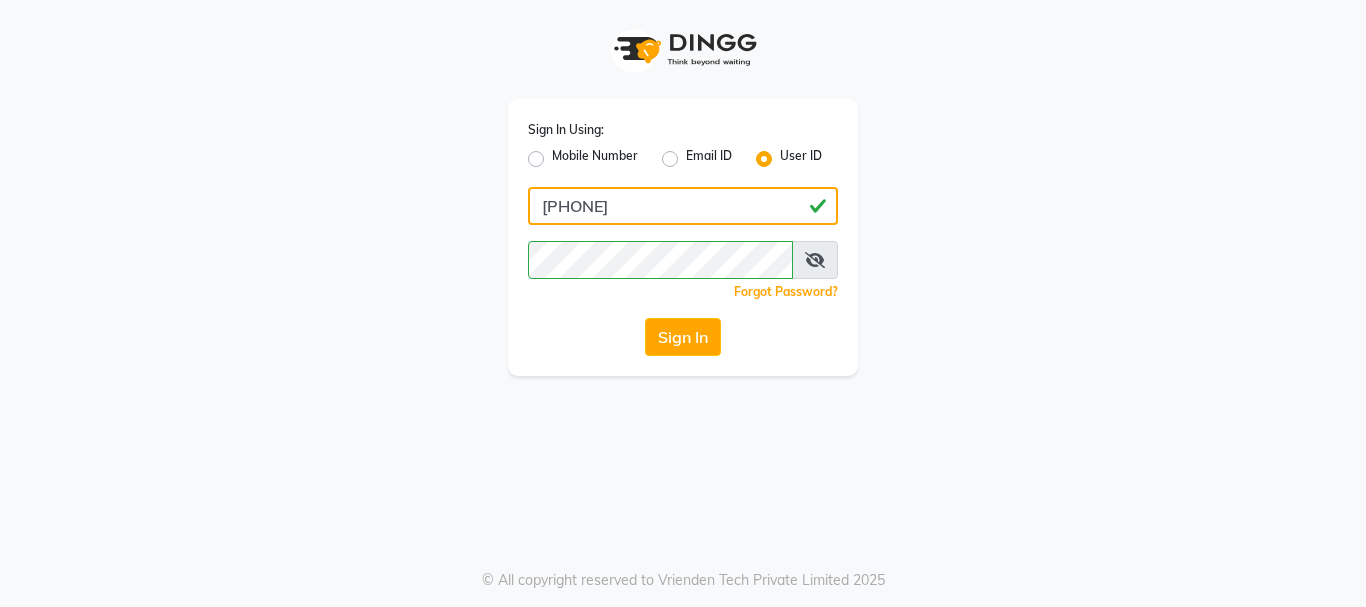 click on "[PHONE]" 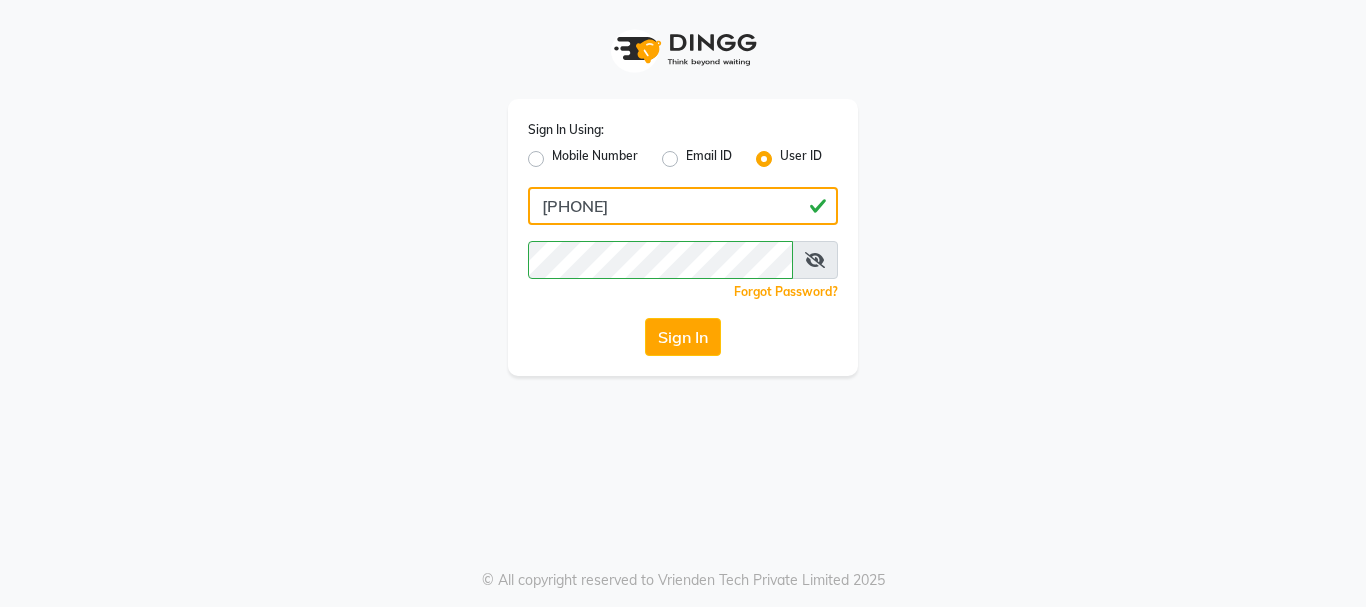 type on "evogue" 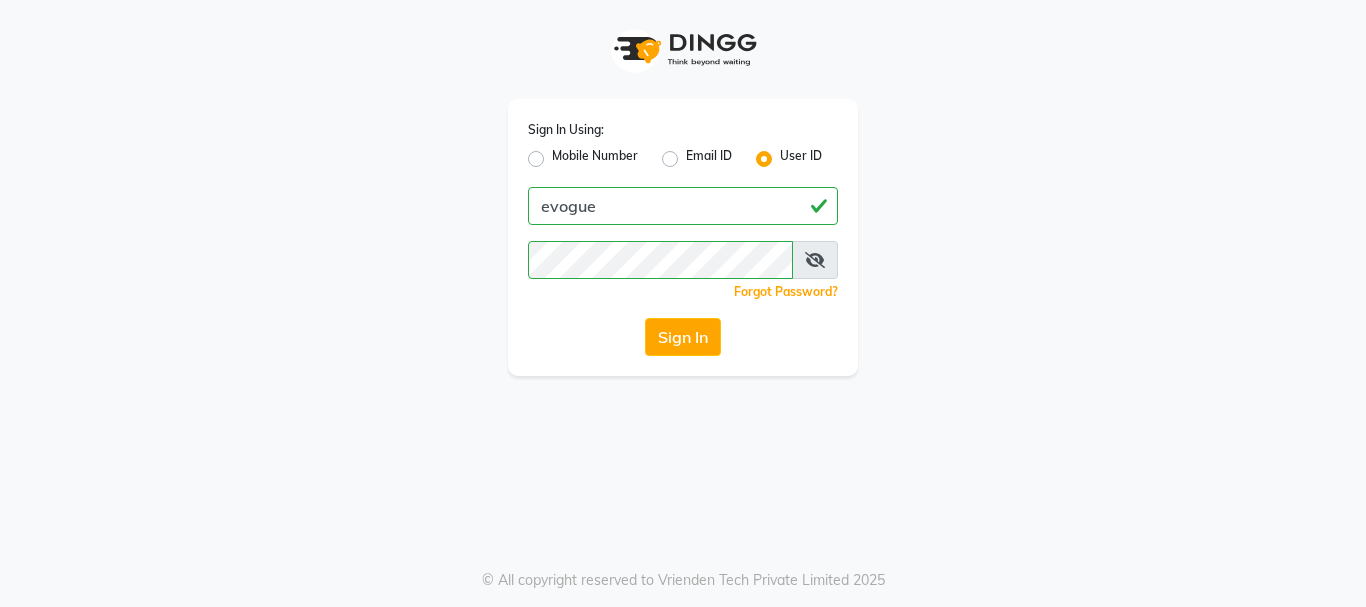 click at bounding box center (815, 260) 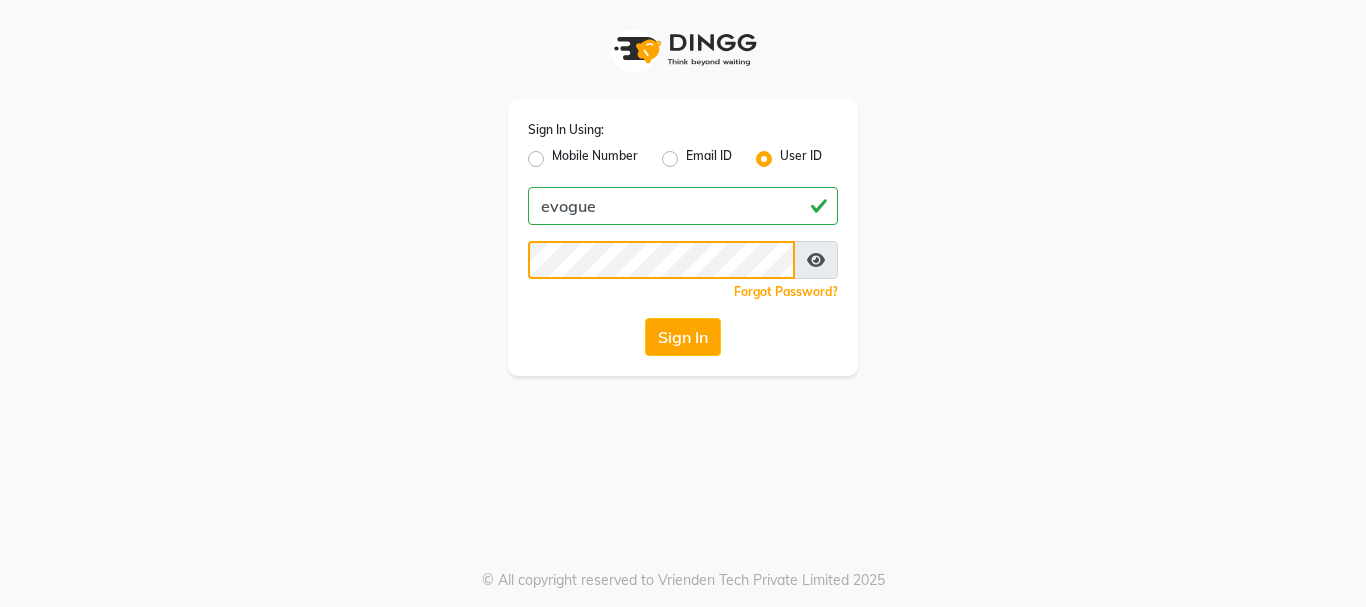 click on "Sign In" 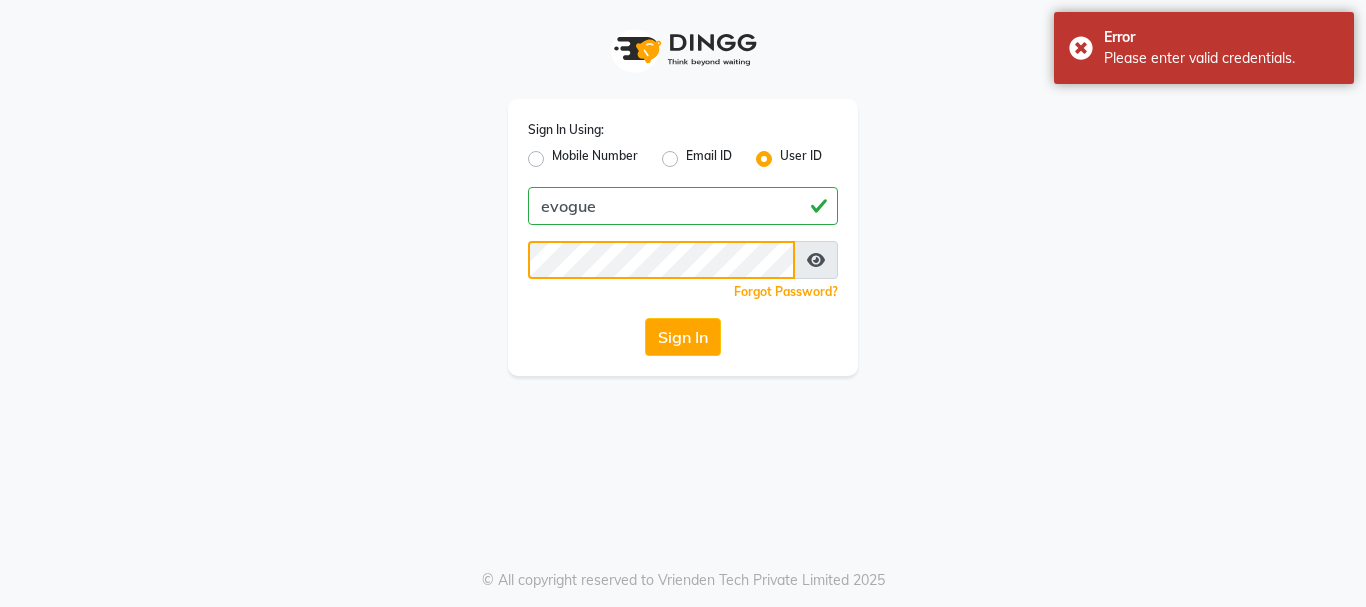 click on "Sign In" 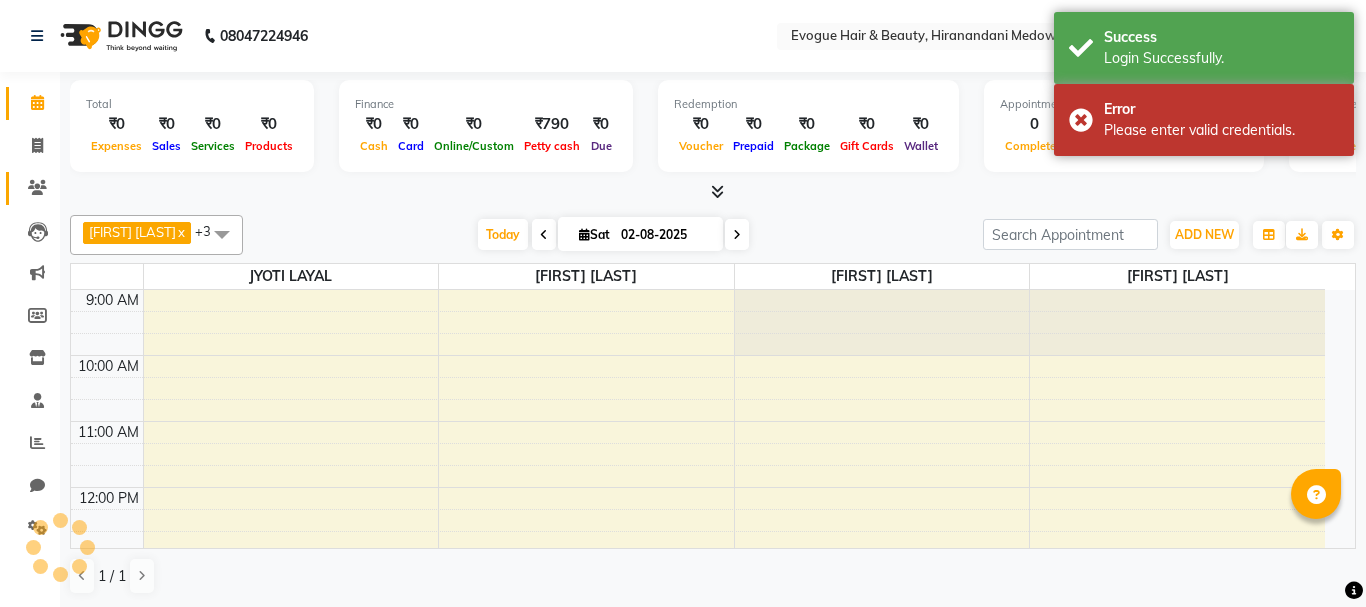 click 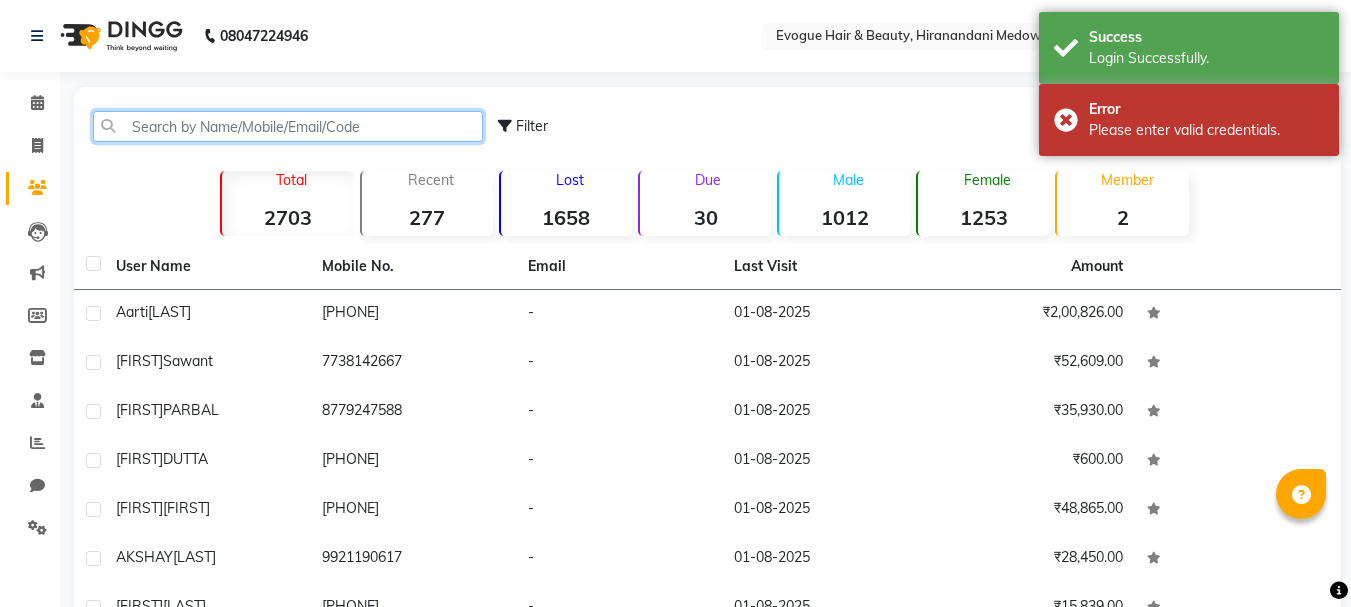click 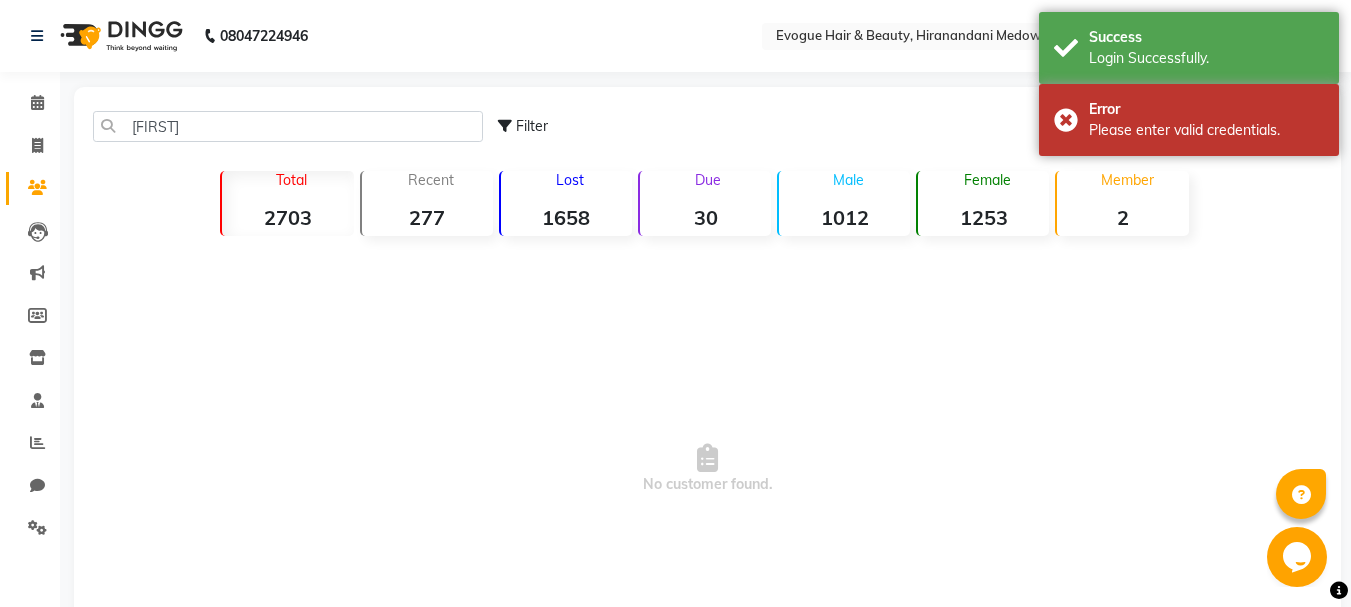 click on "No customer found." at bounding box center (707, 469) 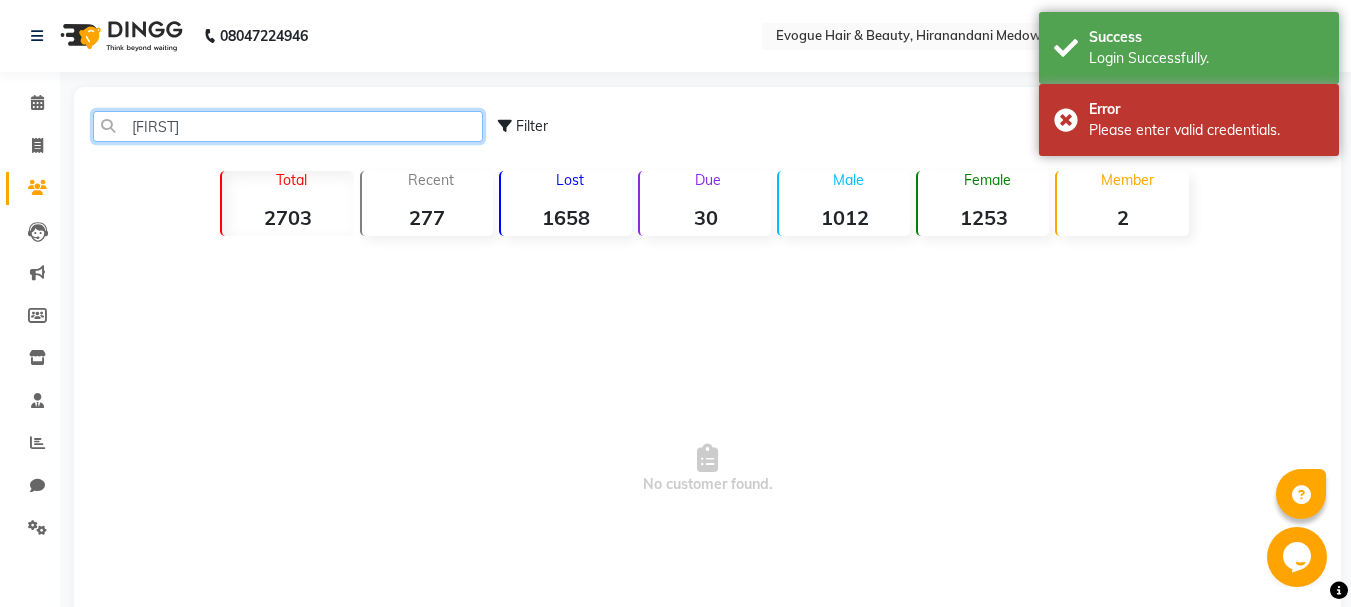 click on "[FIRST]" 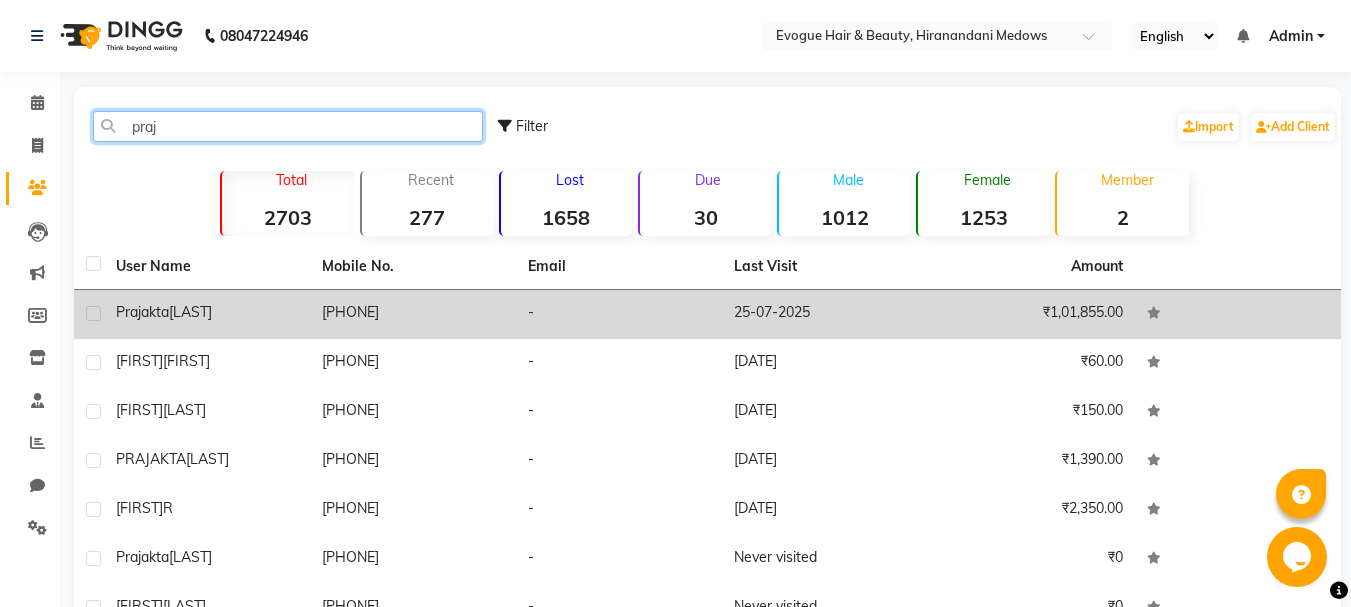 type on "praj" 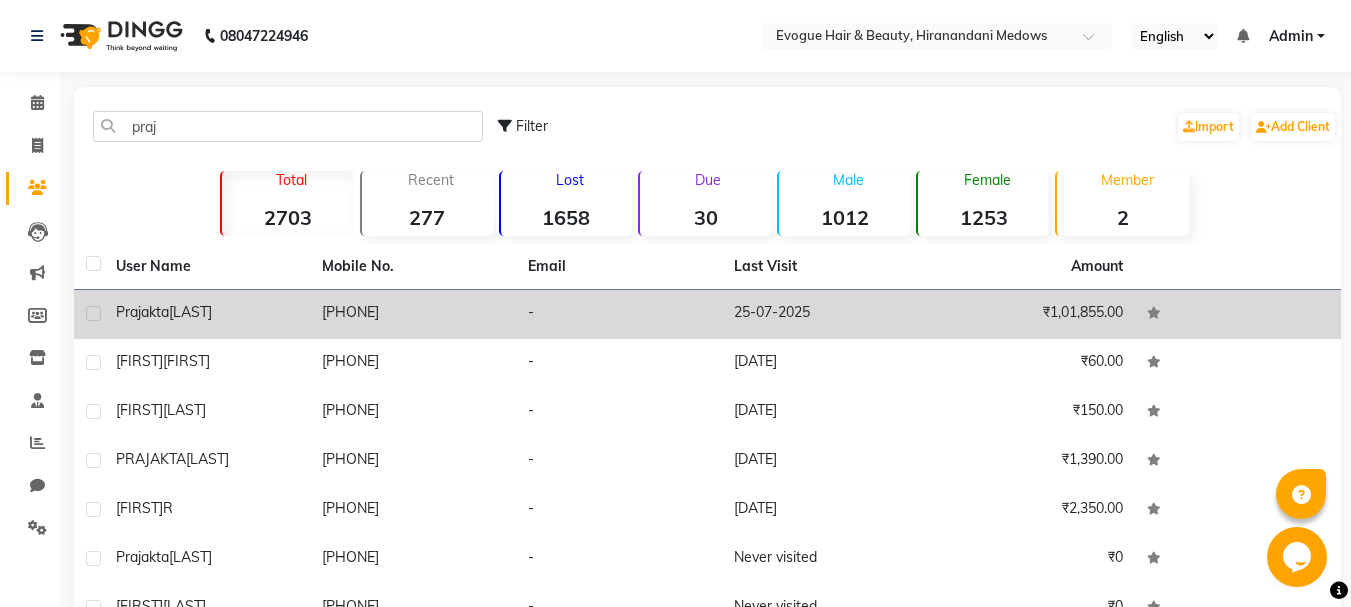 click on "[FIRST] [LAST]" 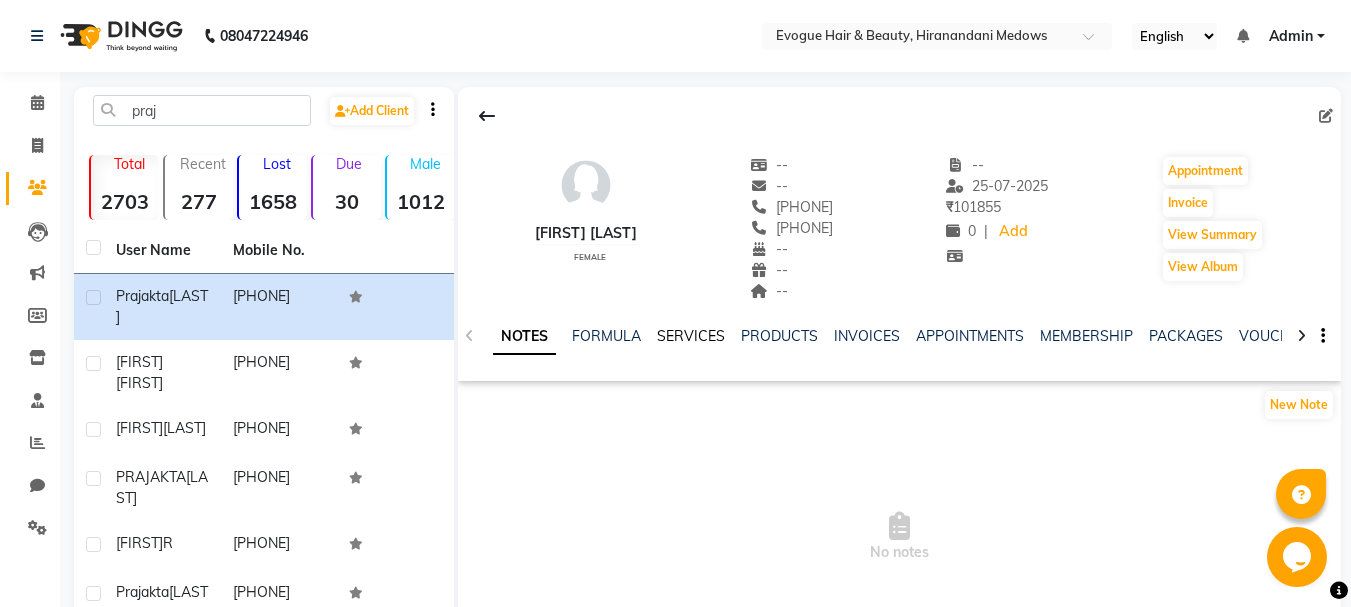 click on "SERVICES" 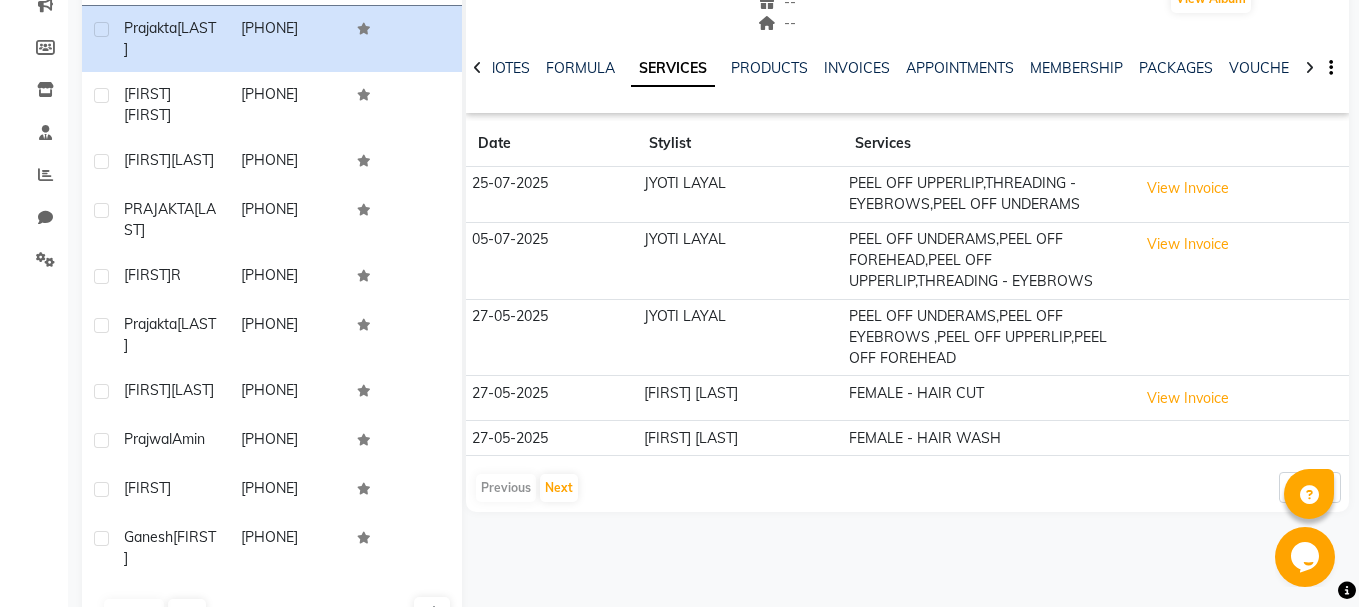 scroll, scrollTop: 300, scrollLeft: 0, axis: vertical 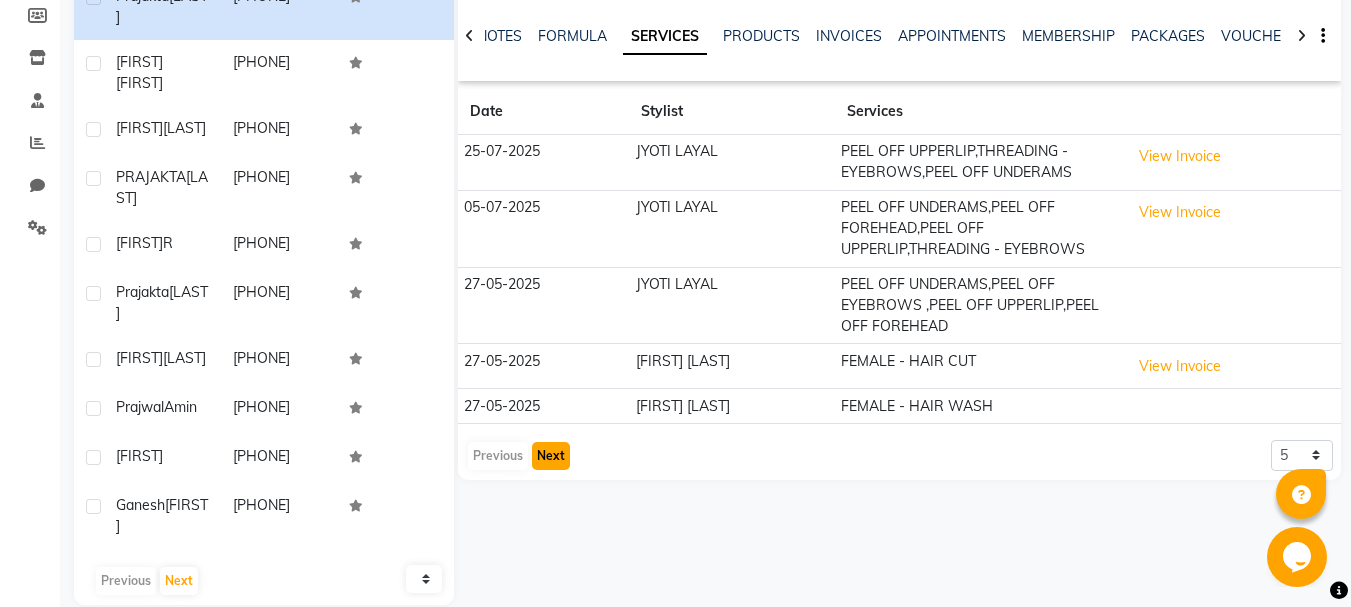 click on "Next" 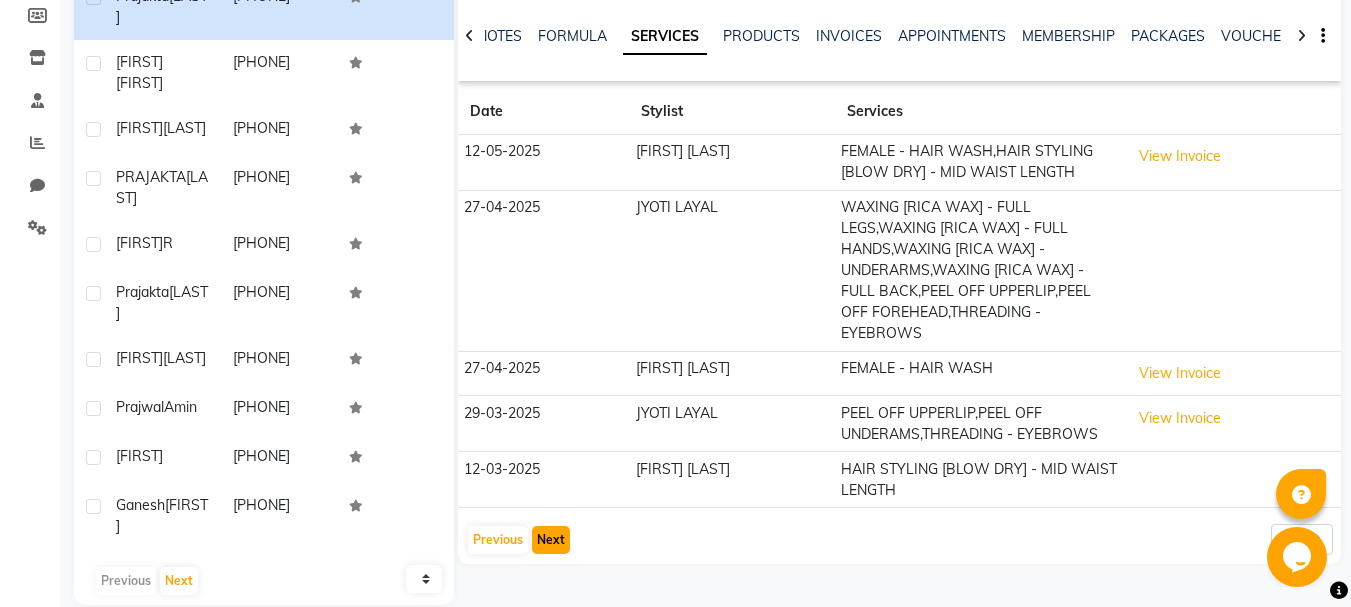 click on "Next" 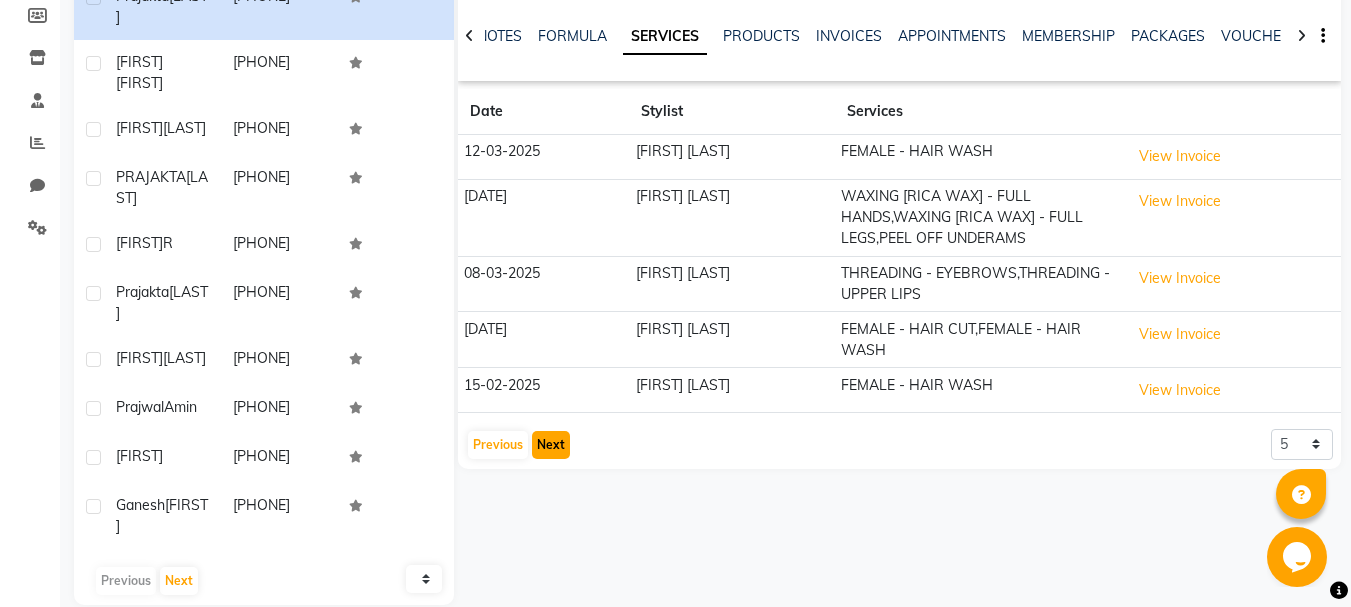 click on "Next" 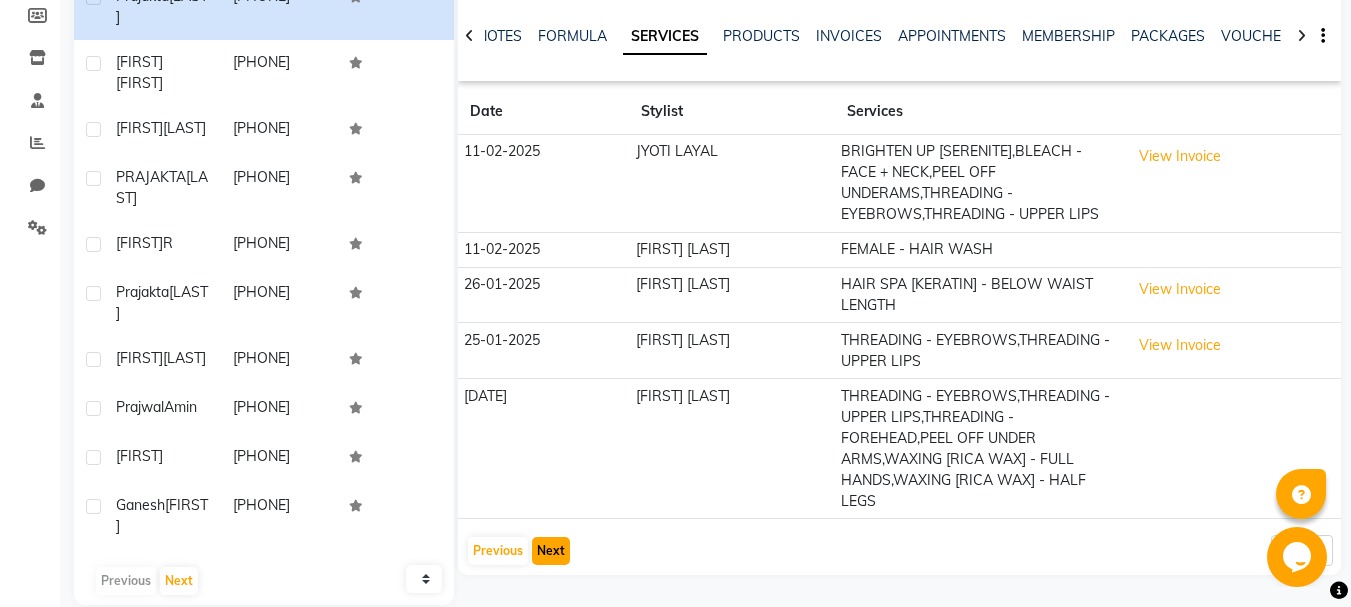 click on "Next" 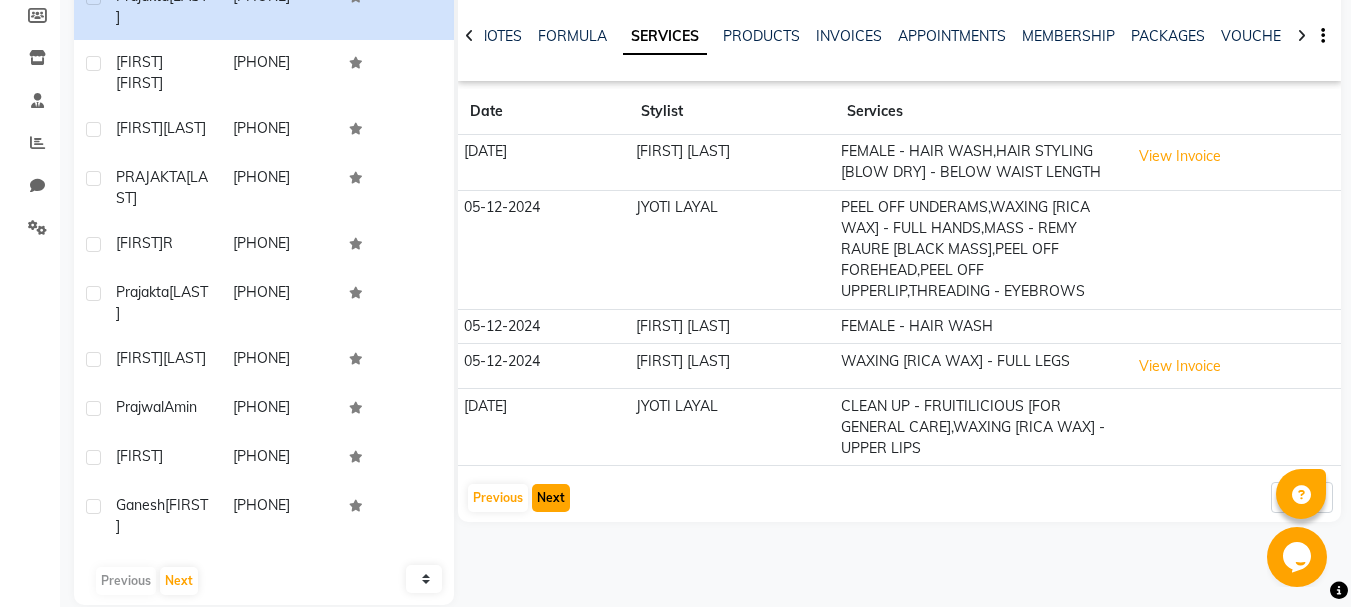 click on "Next" 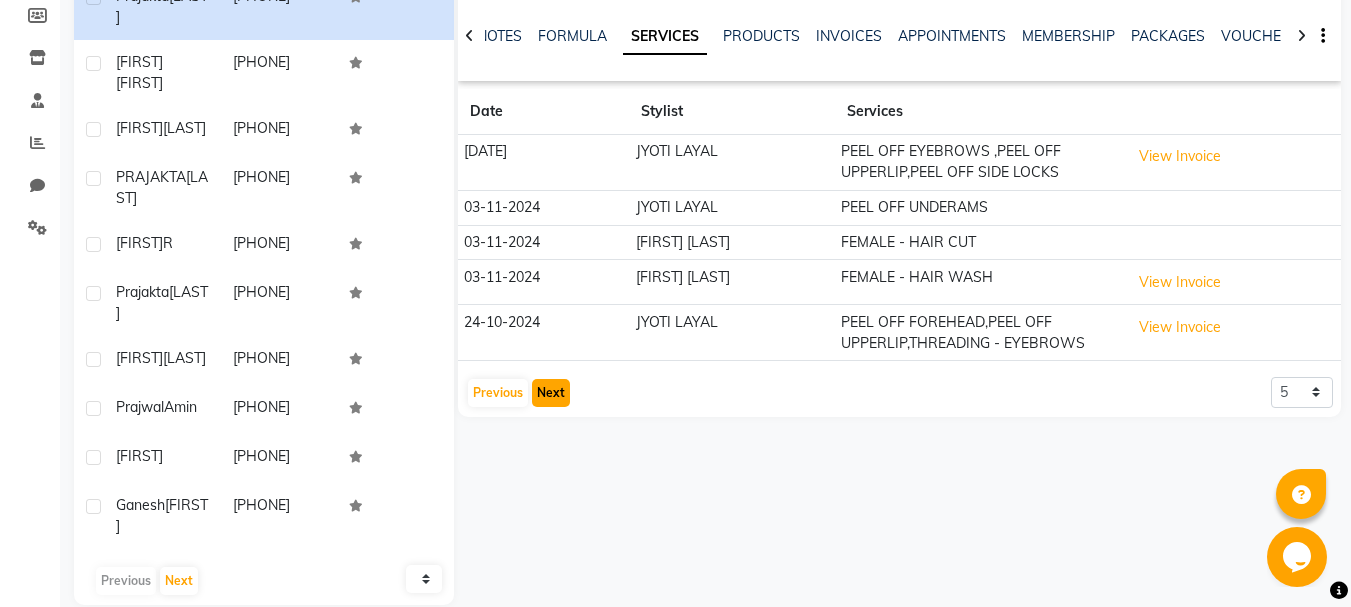 click on "Next" 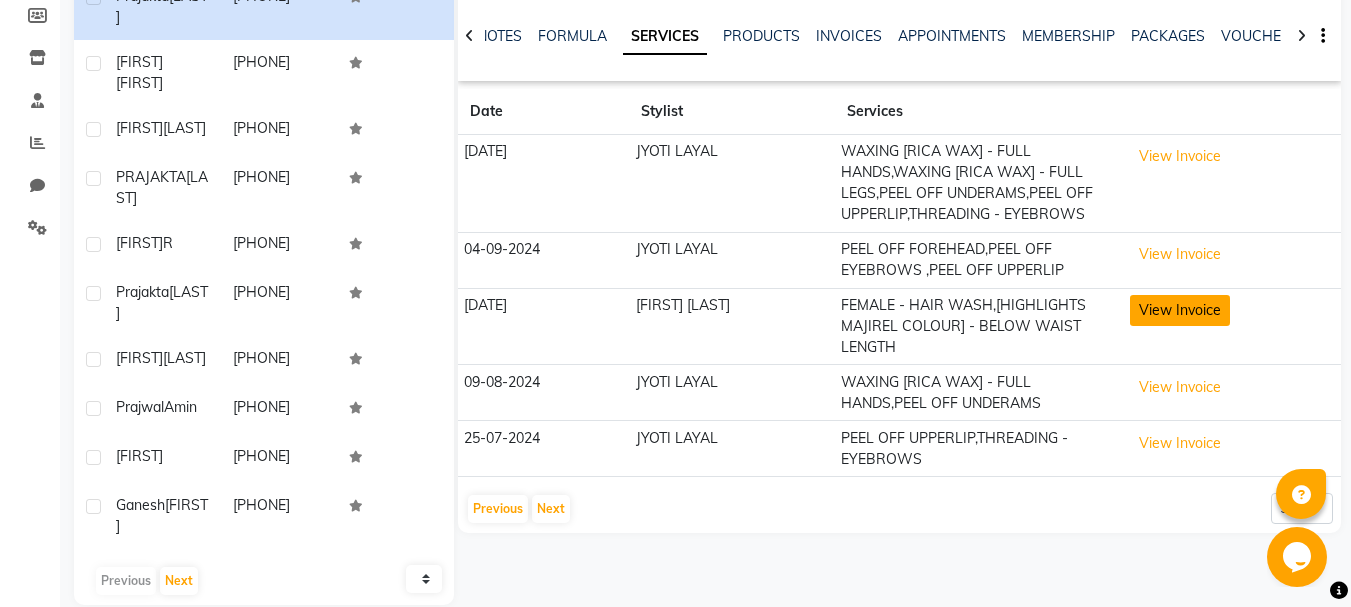click on "View Invoice" 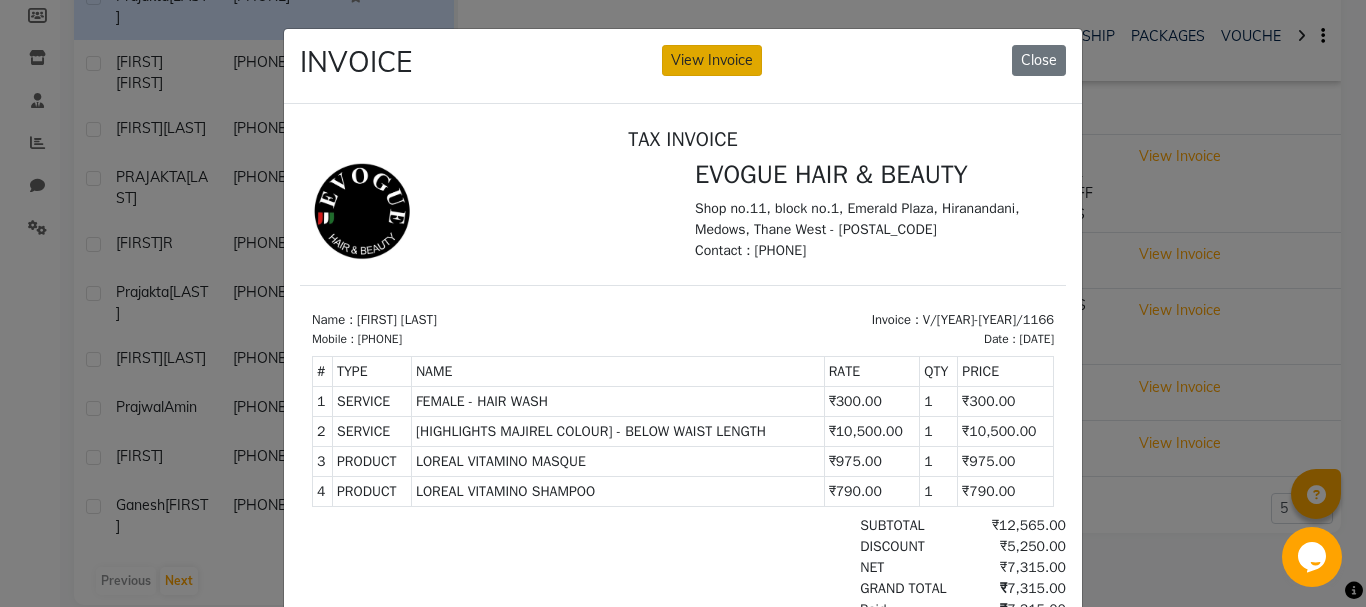 scroll, scrollTop: 0, scrollLeft: 0, axis: both 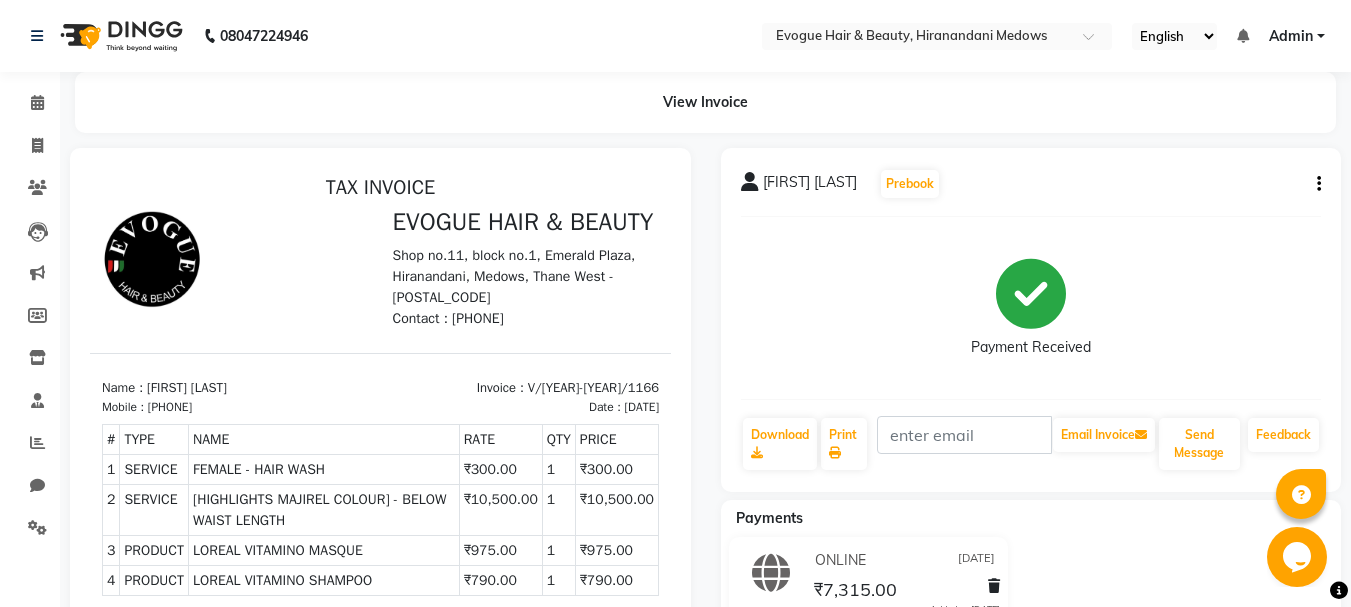 click 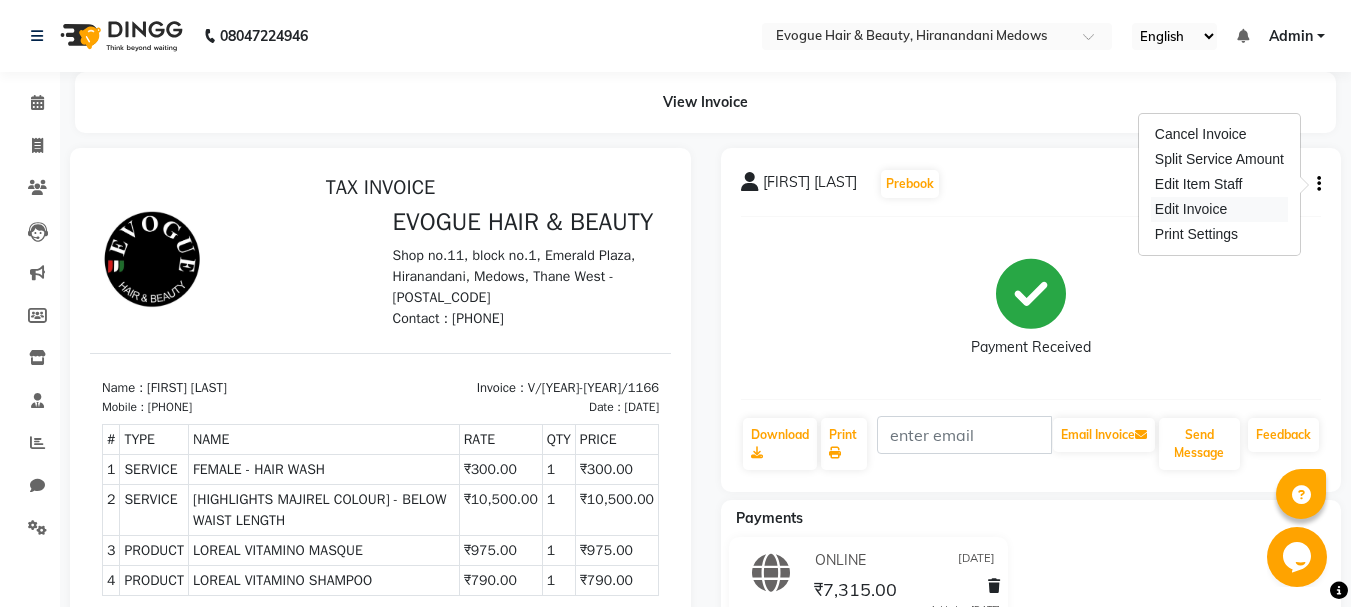 click on "Edit Invoice" at bounding box center (1219, 209) 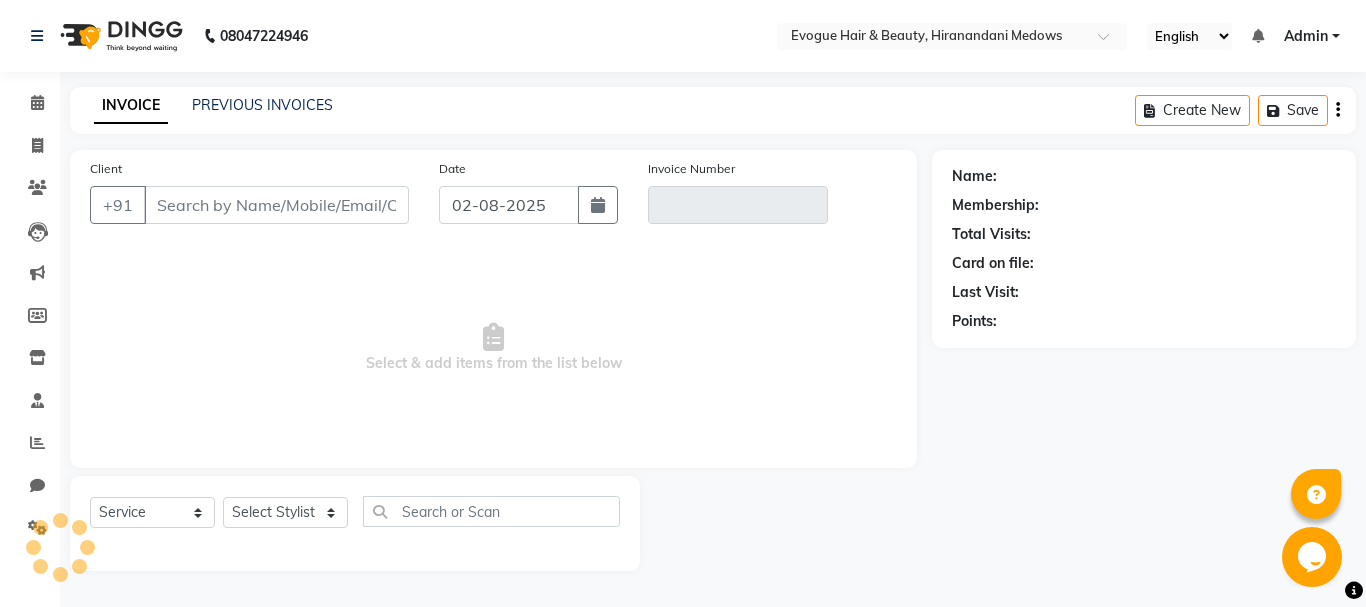 type on "[PHONE]" 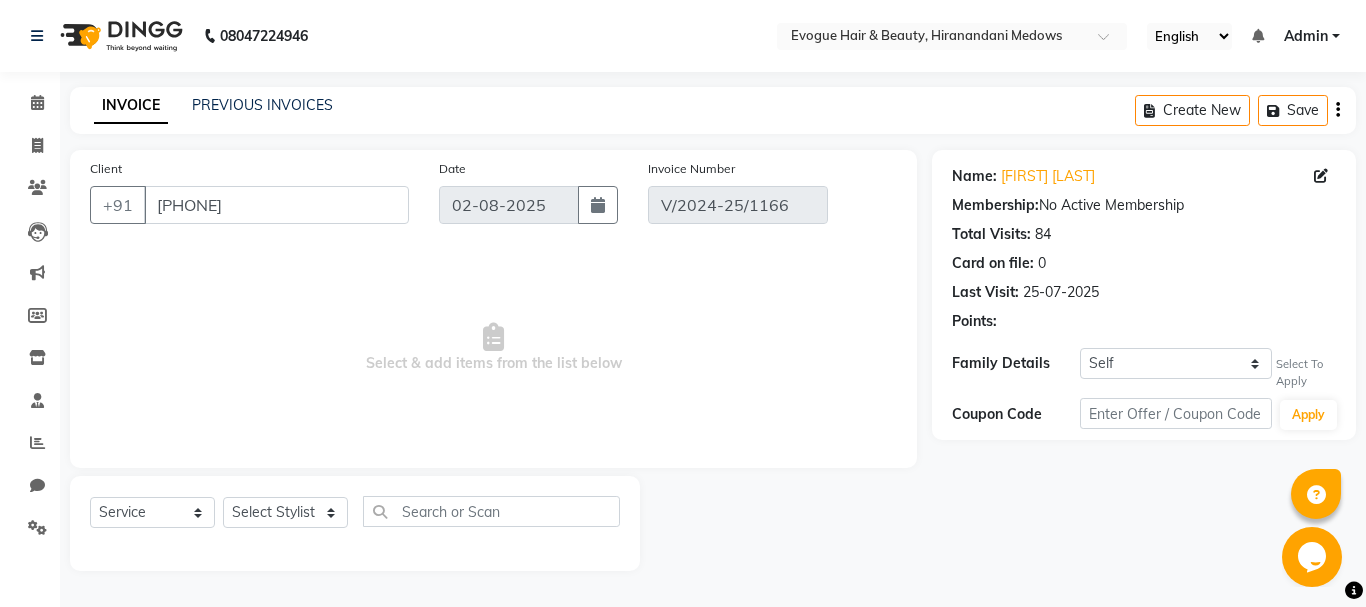 type on "[DATE]" 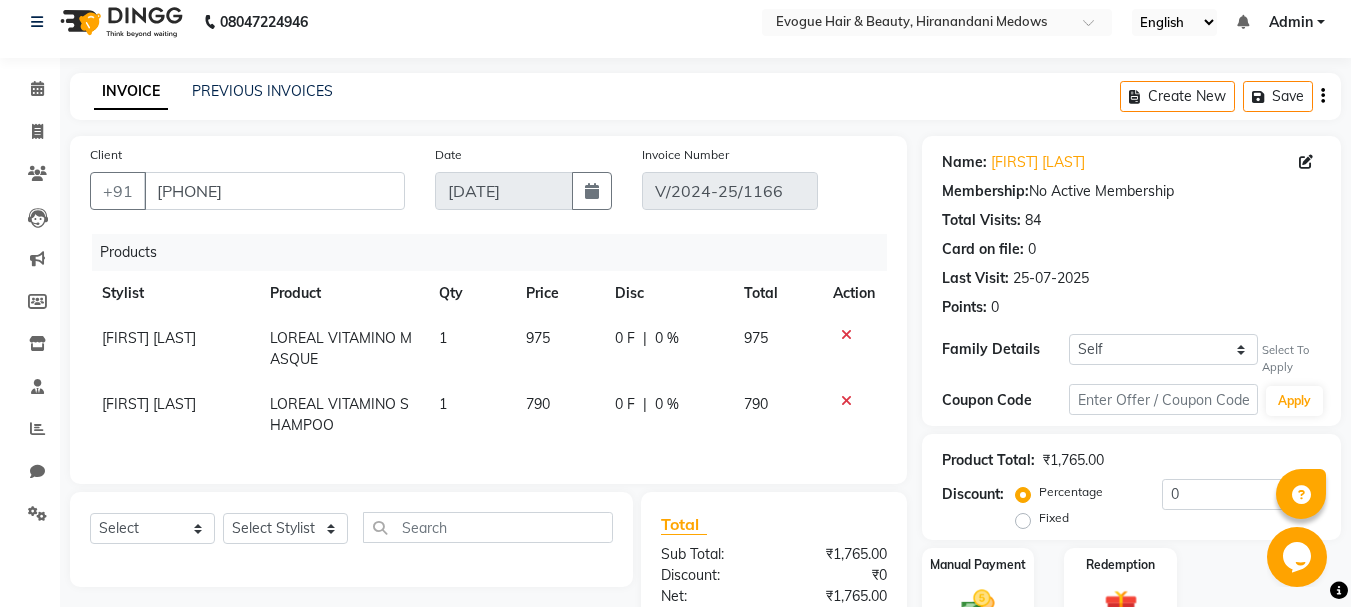 scroll, scrollTop: 0, scrollLeft: 0, axis: both 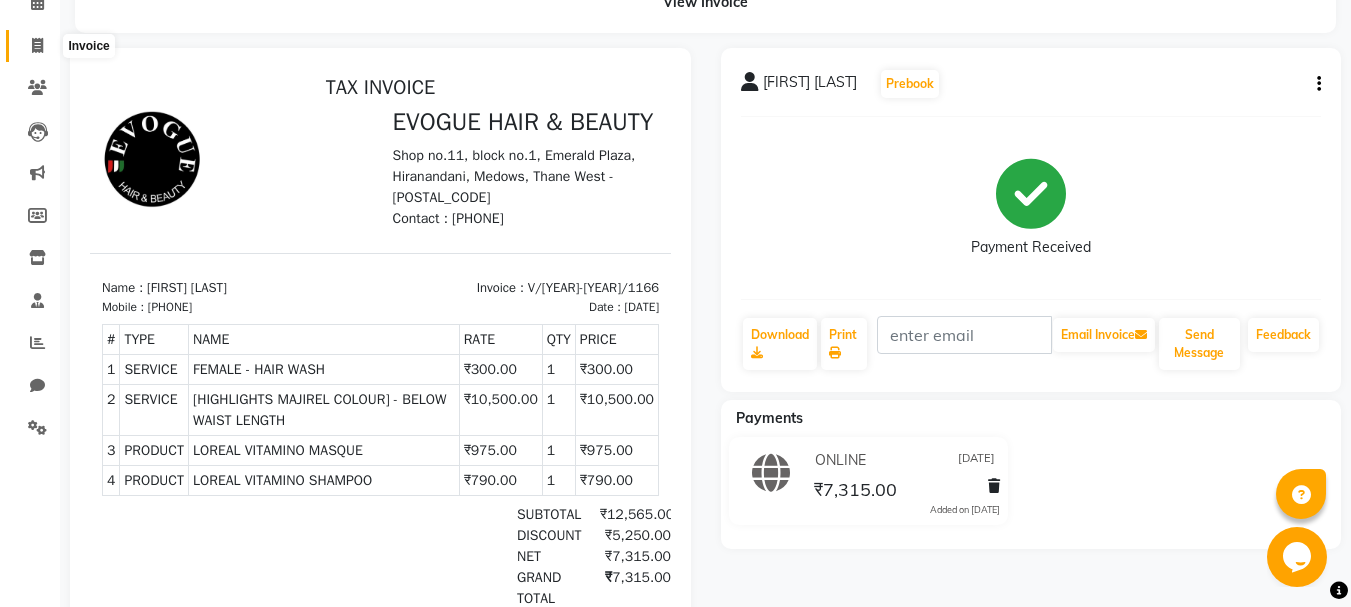 click 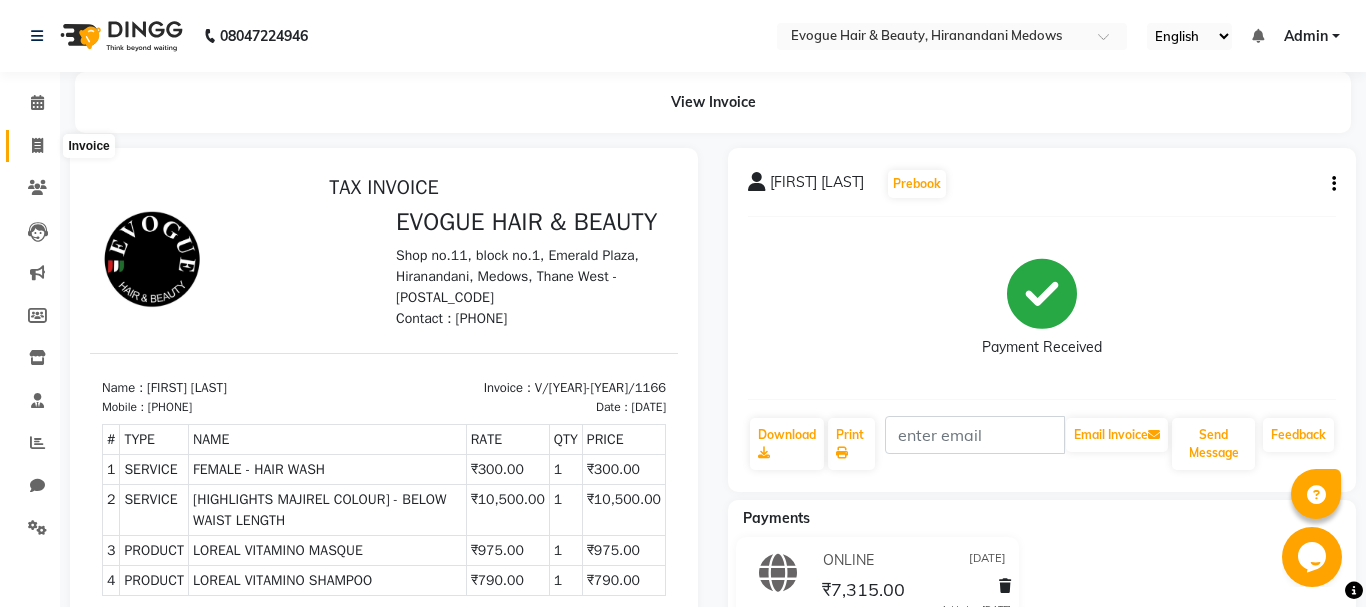 select on "service" 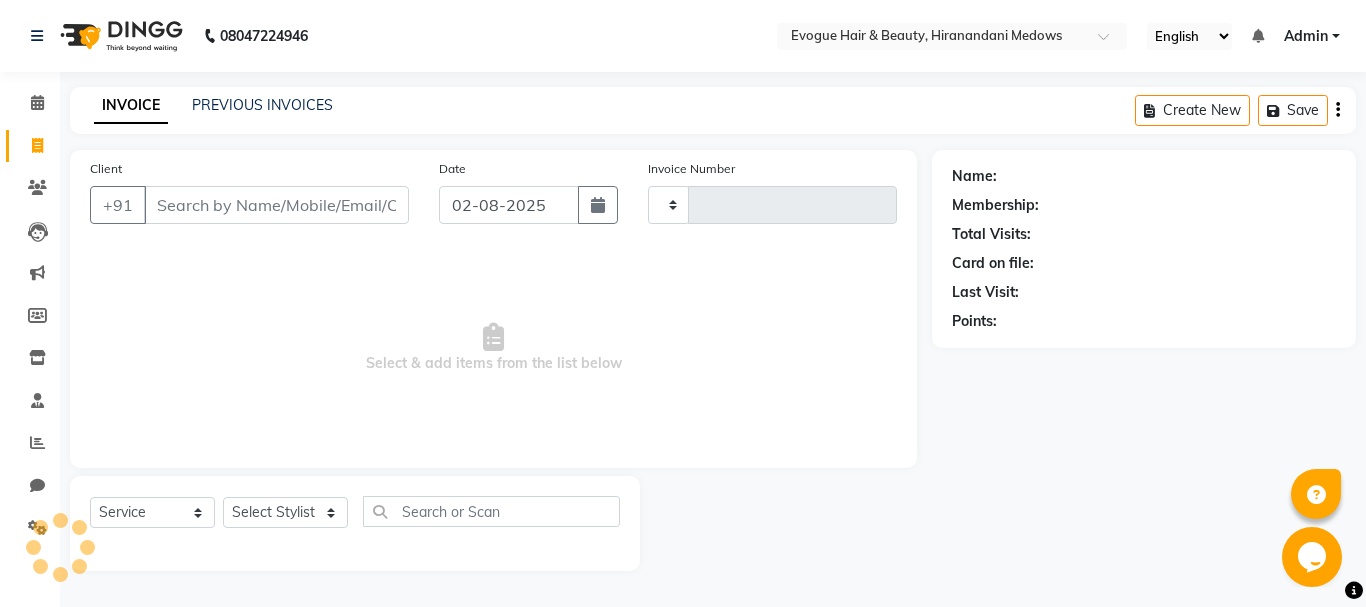 type on "0773" 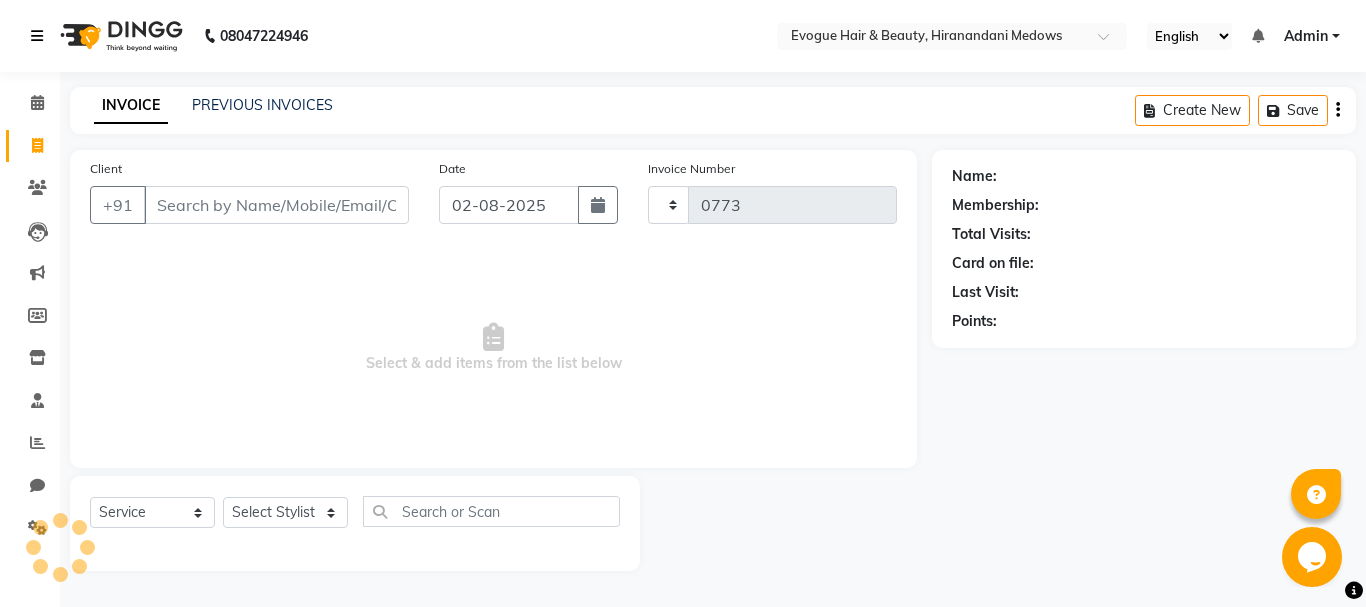select on "746" 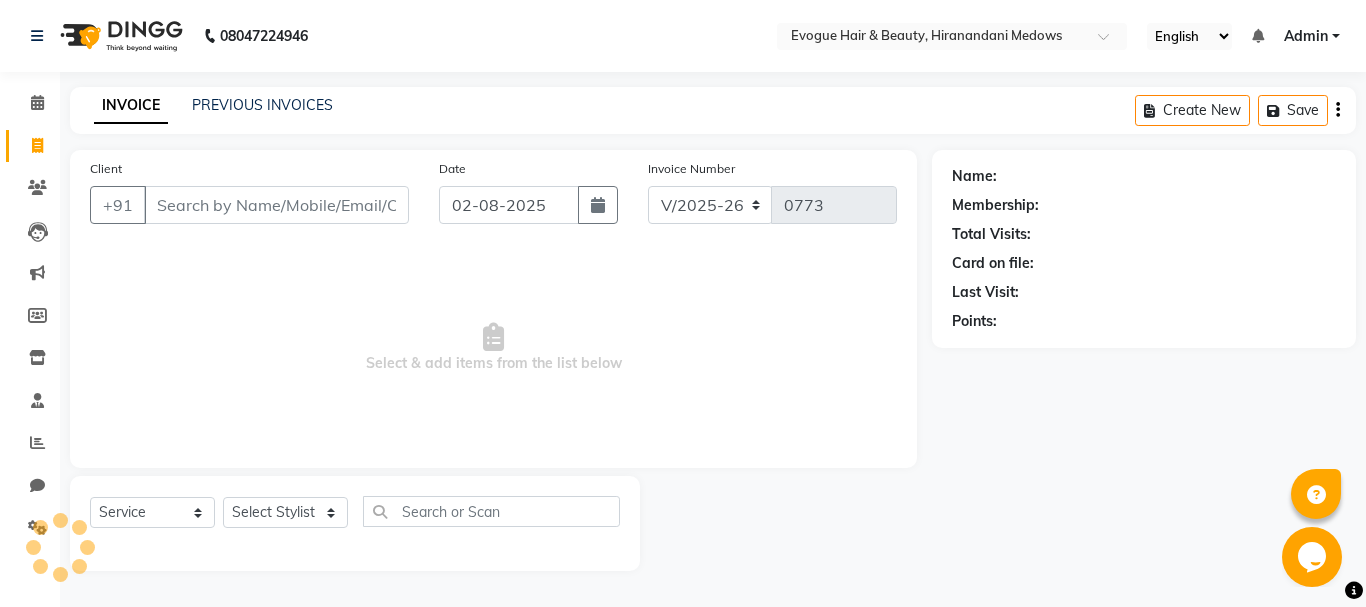 click on "Client" at bounding box center [276, 205] 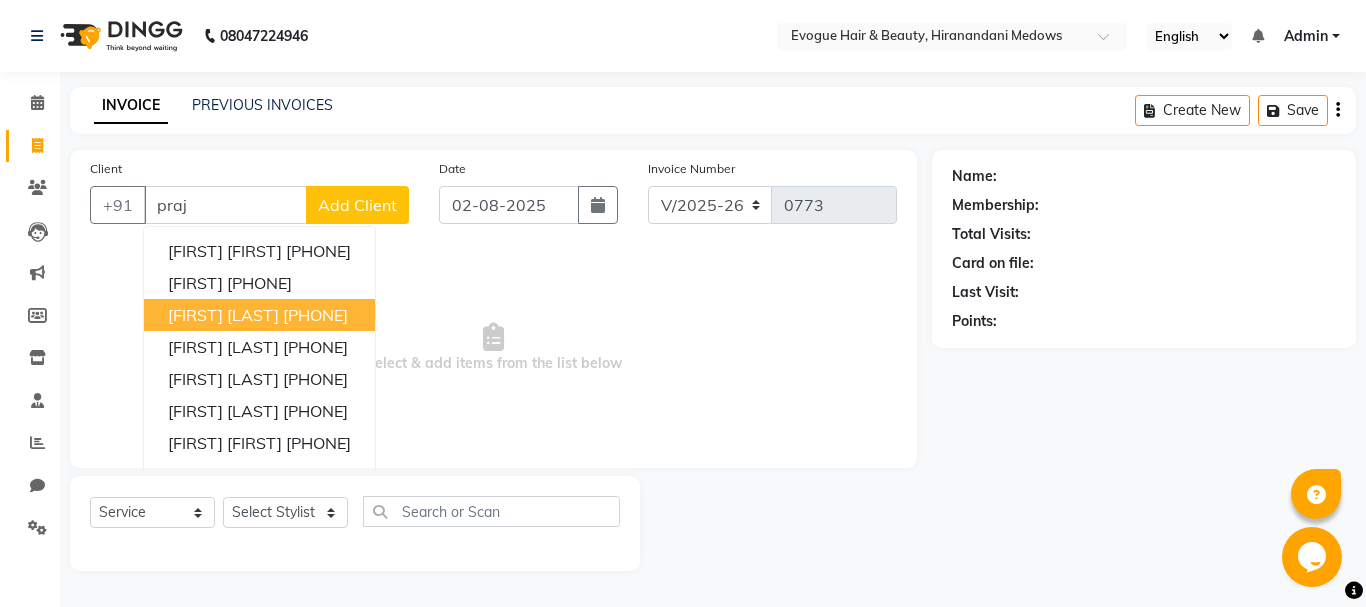 click on "[FIRST] [LAST] [PHONE]" at bounding box center [259, 315] 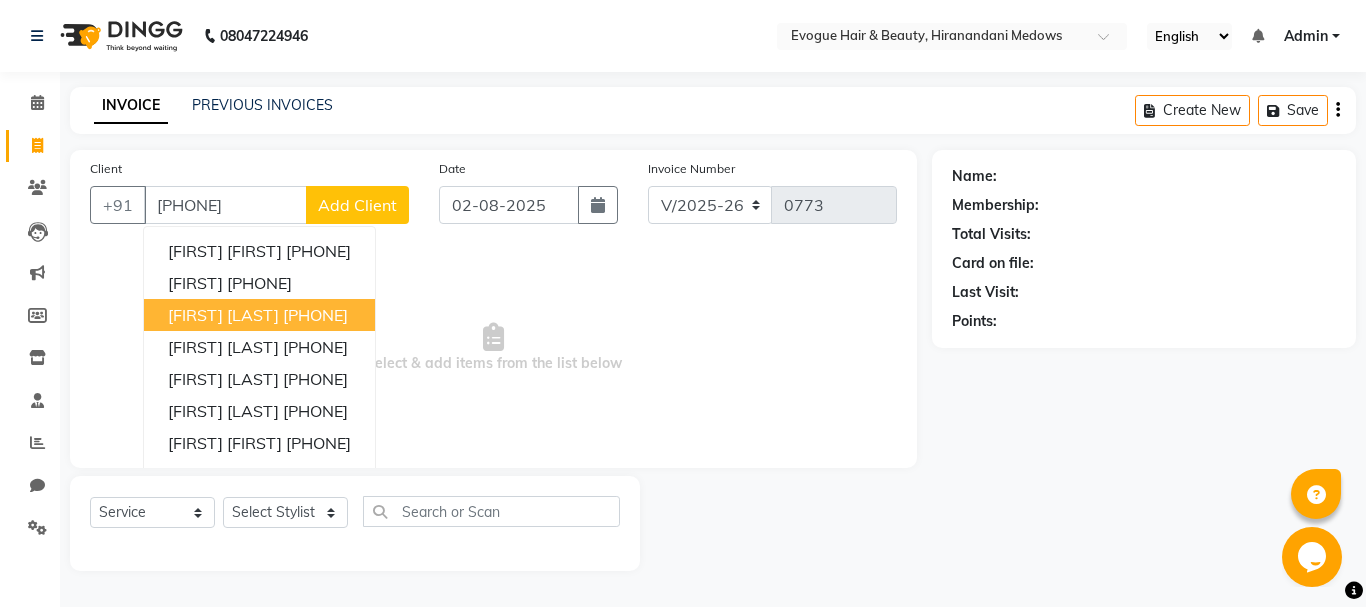 type on "[PHONE]" 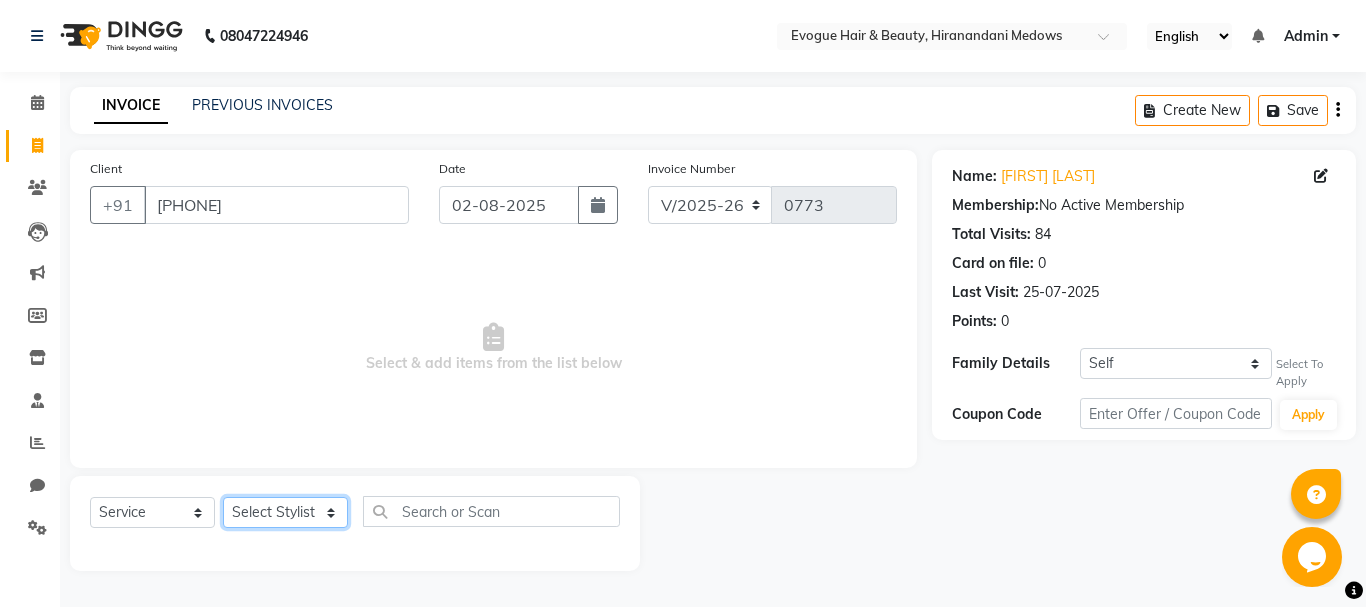 click on "Select Stylist [FIRST] [LAST] [FIRST] [LAST] Manager [FIRST] [LAST] [FIRST] [LAST] [FIRST] [LAST]" 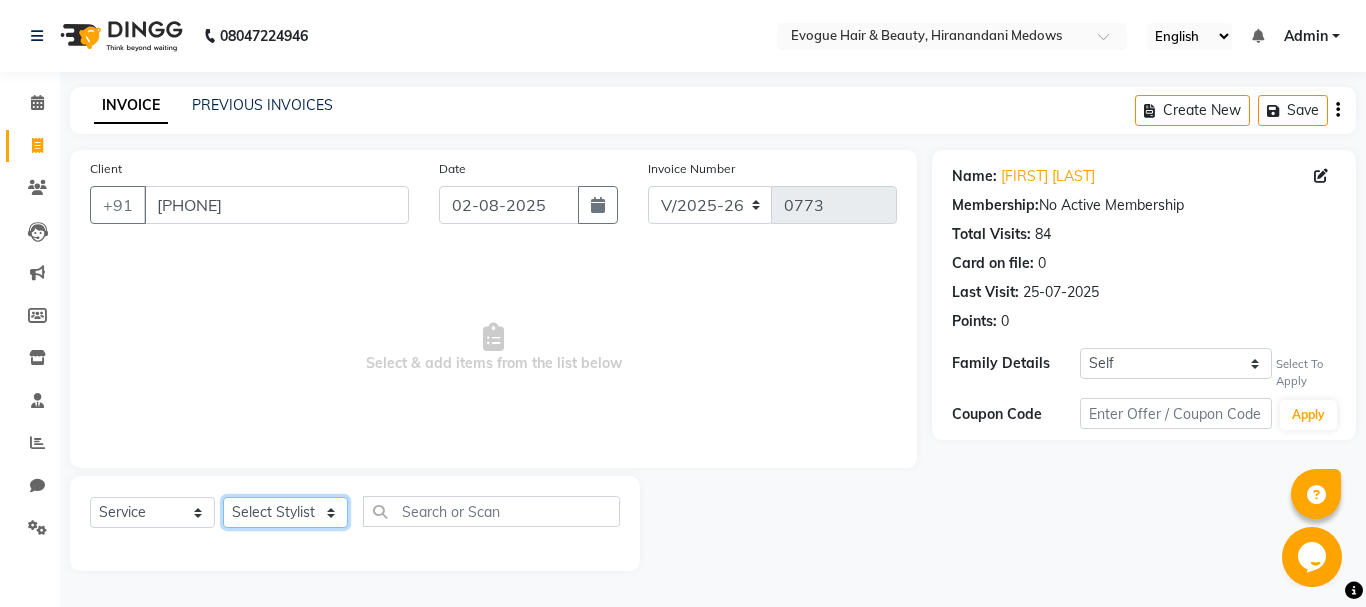select on "11857" 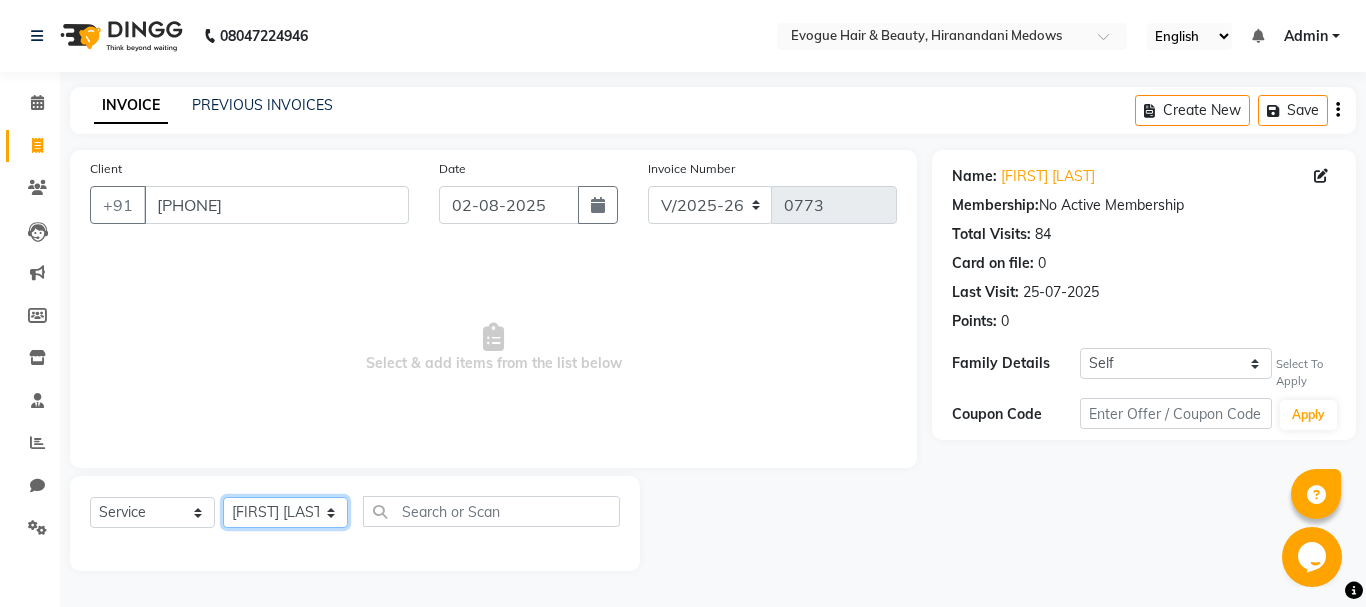 click on "Select Stylist [FIRST] [LAST] [FIRST] [LAST] Manager [FIRST] [LAST] [FIRST] [LAST] [FIRST] [LAST]" 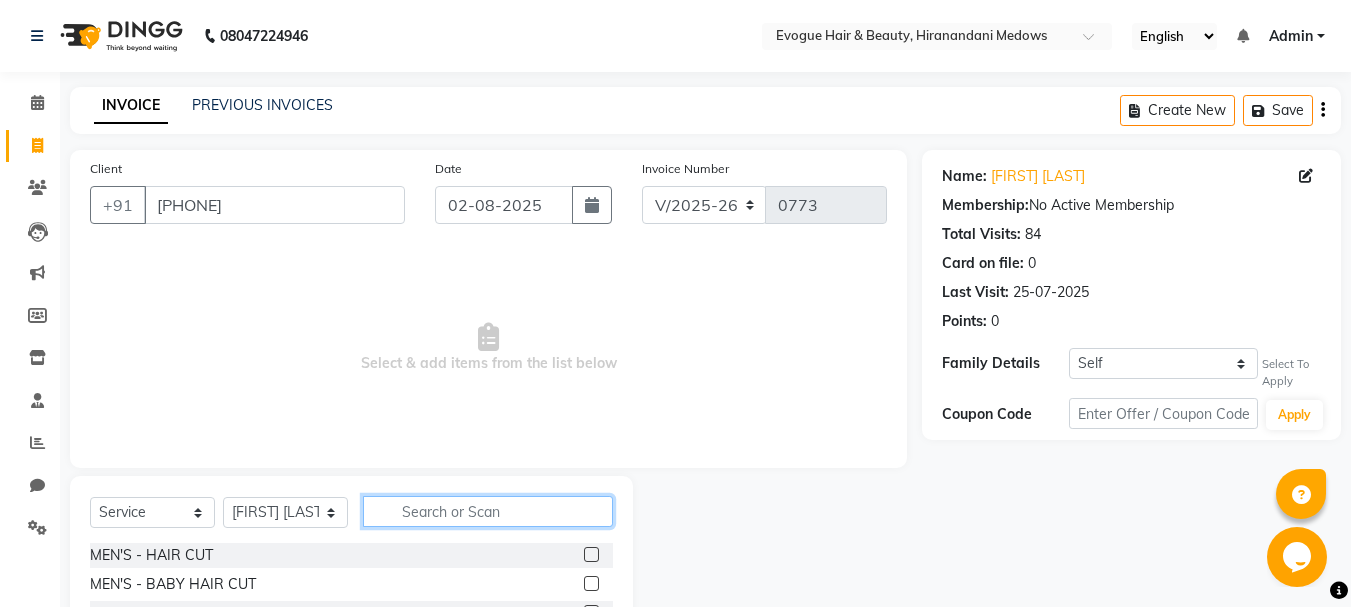 click 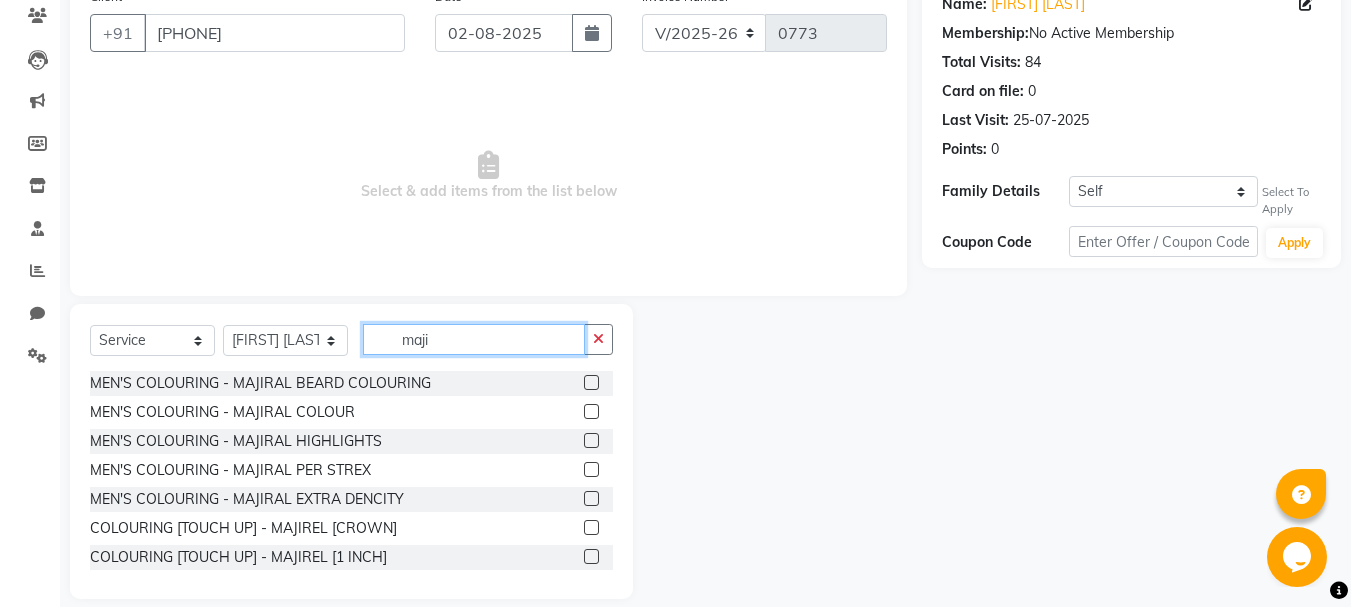 scroll, scrollTop: 194, scrollLeft: 0, axis: vertical 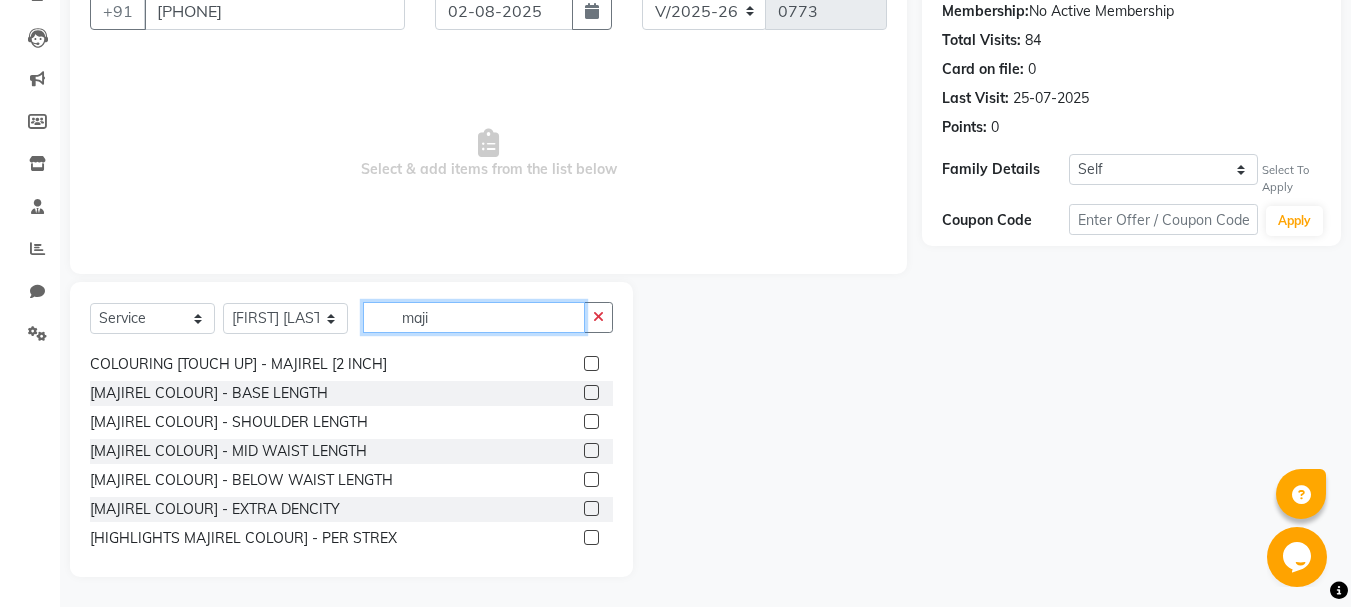 type on "maji" 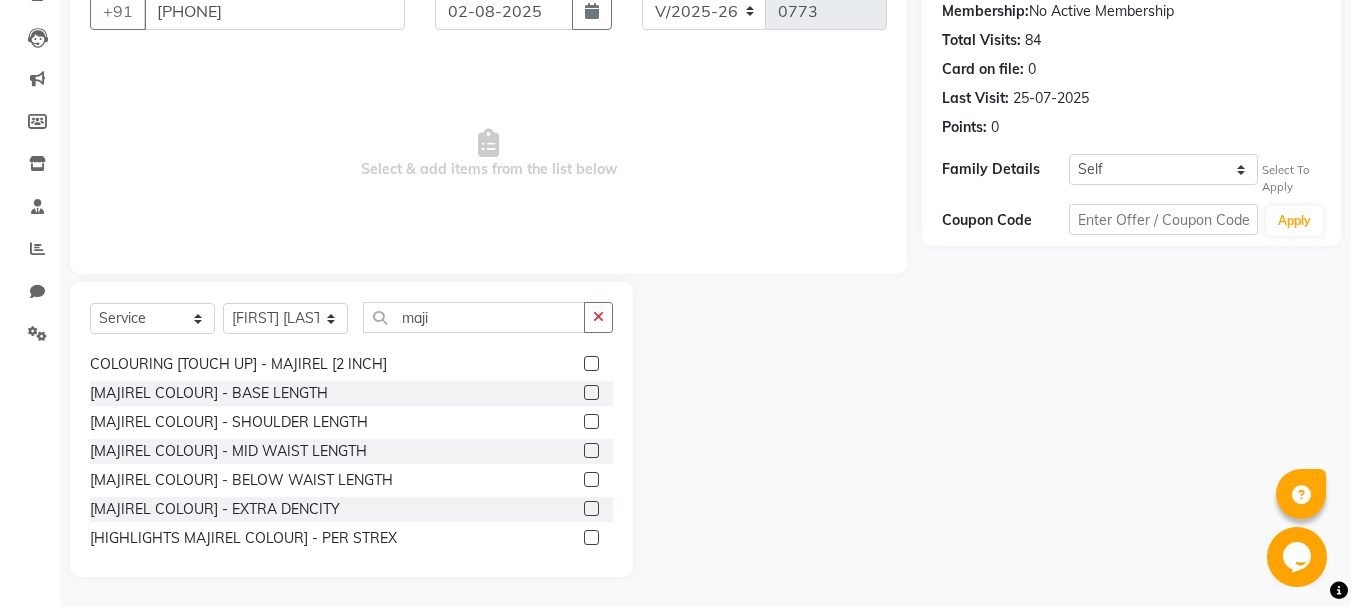 click 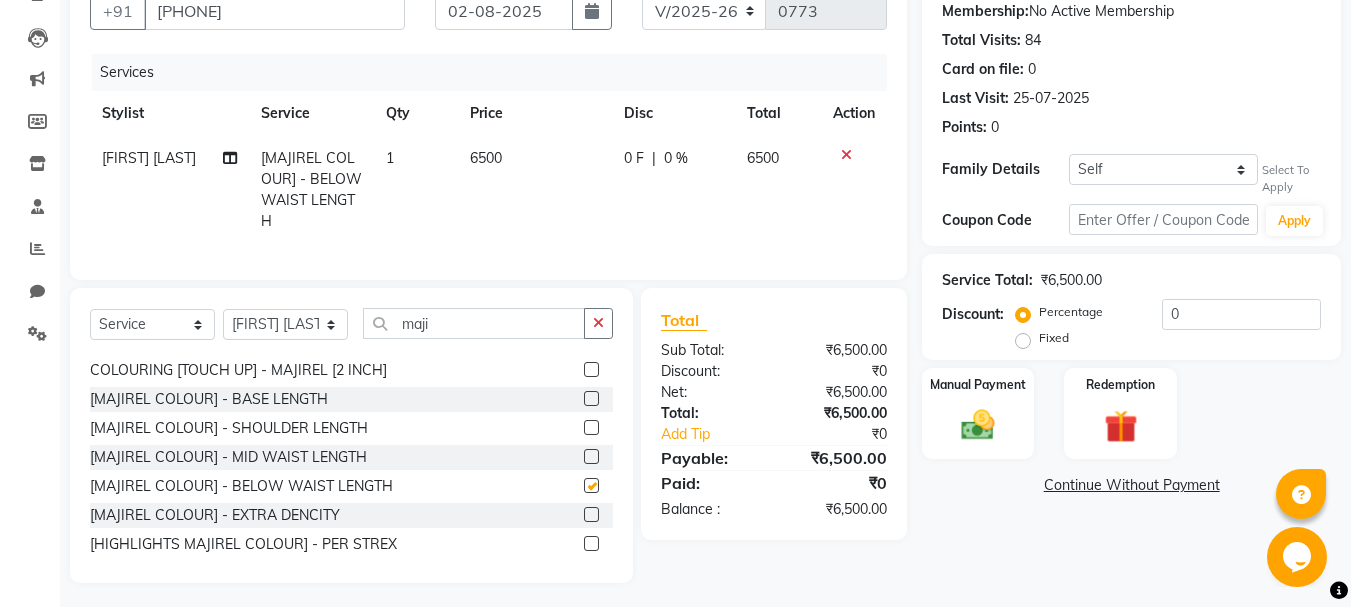 checkbox on "false" 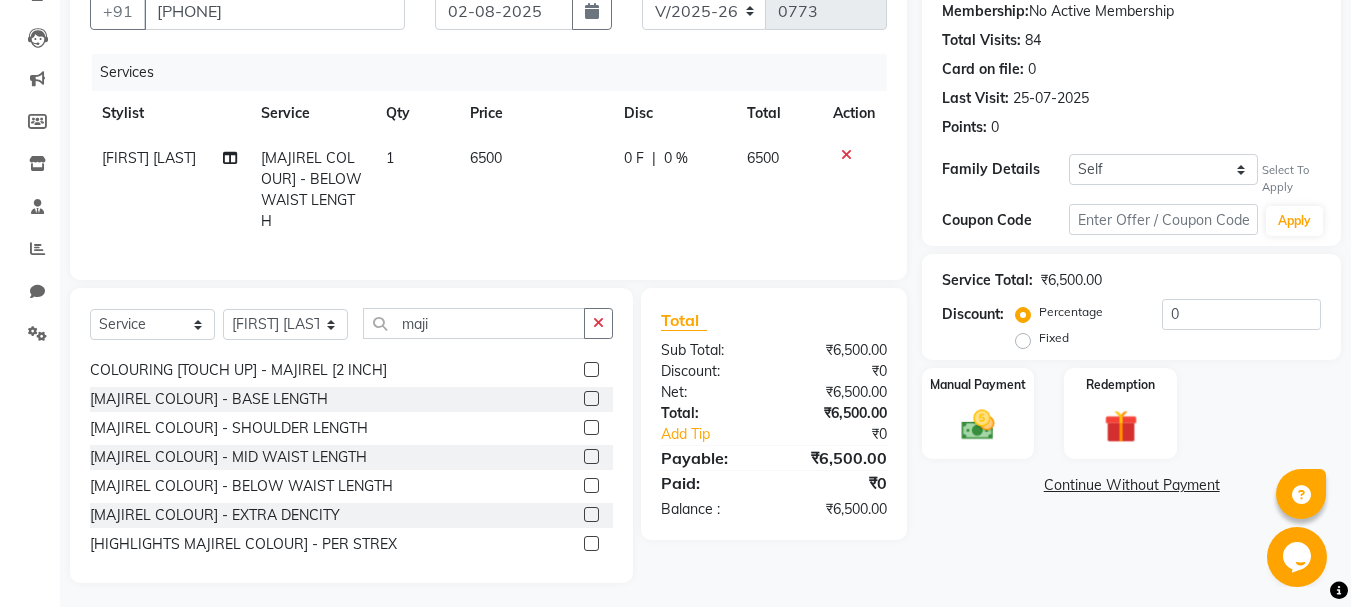 click on "0 %" 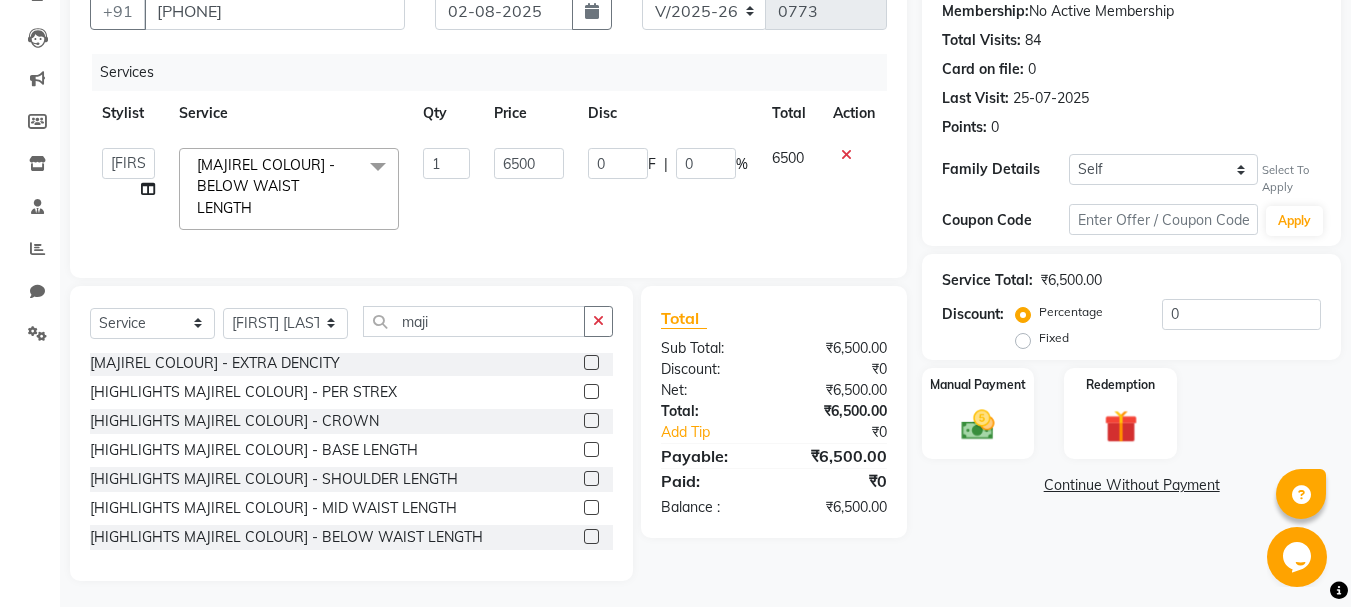 scroll, scrollTop: 351, scrollLeft: 0, axis: vertical 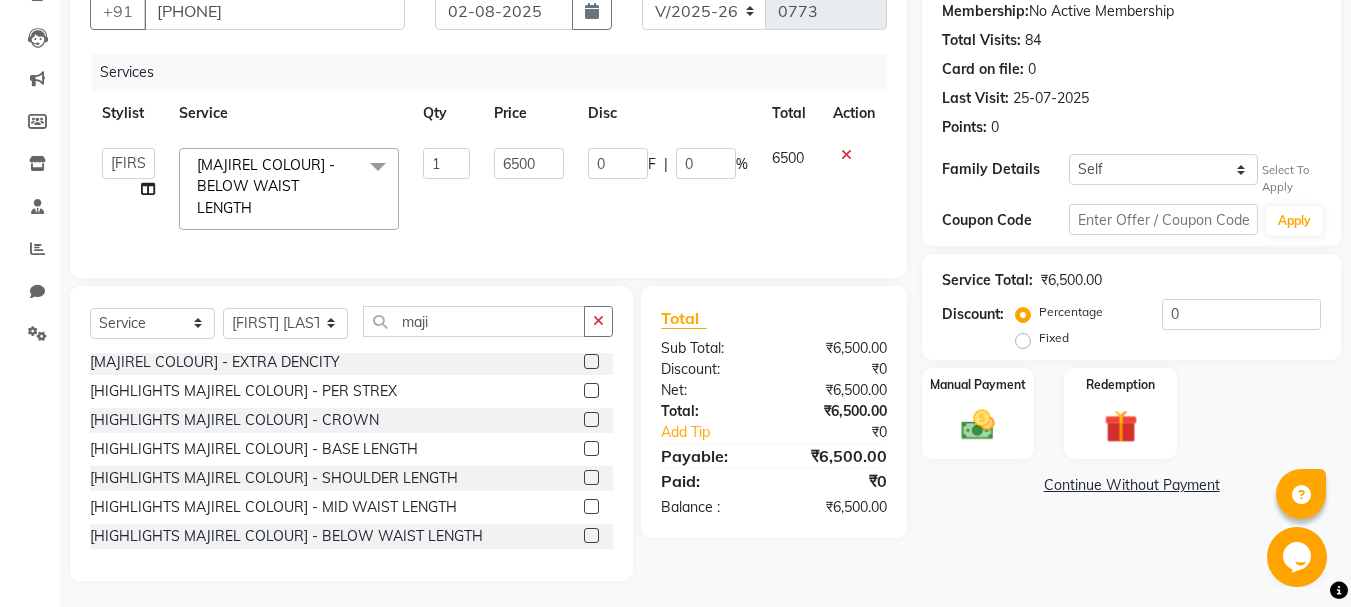 click 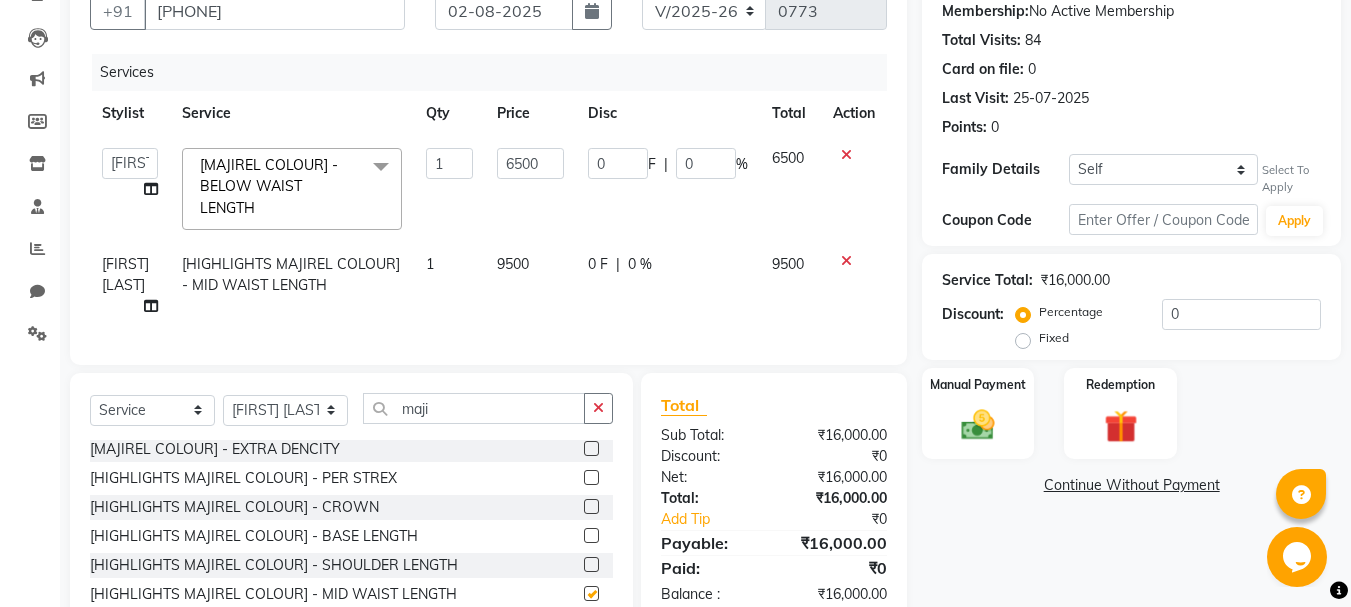 checkbox on "false" 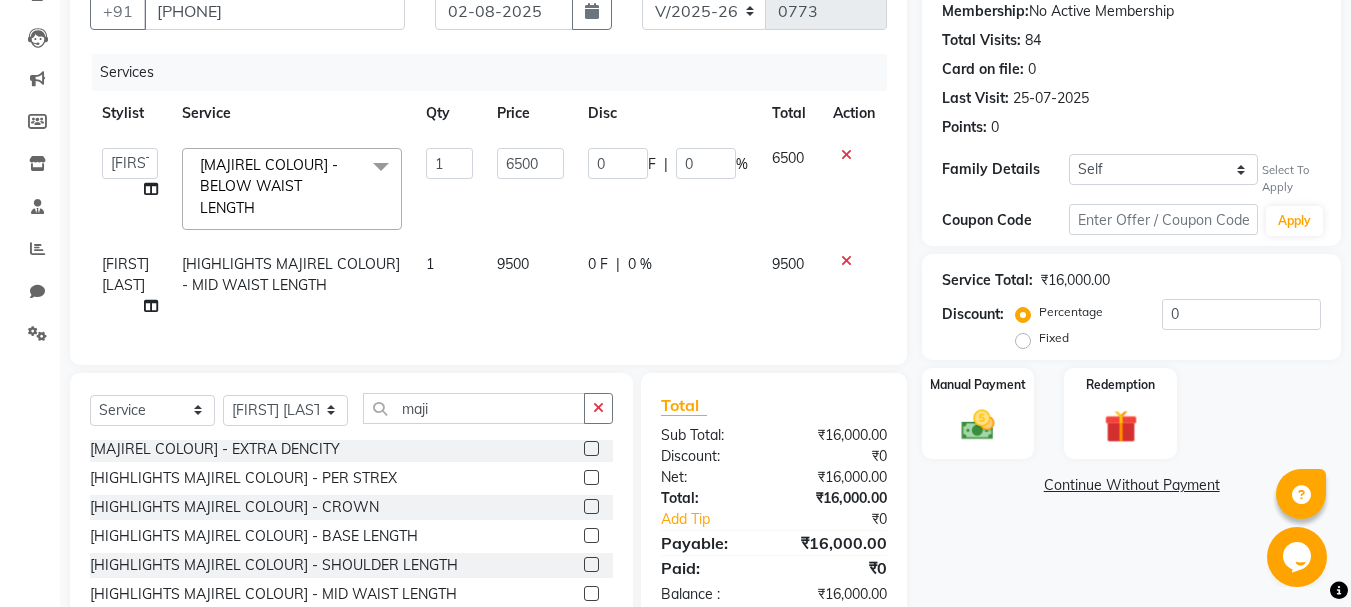 click 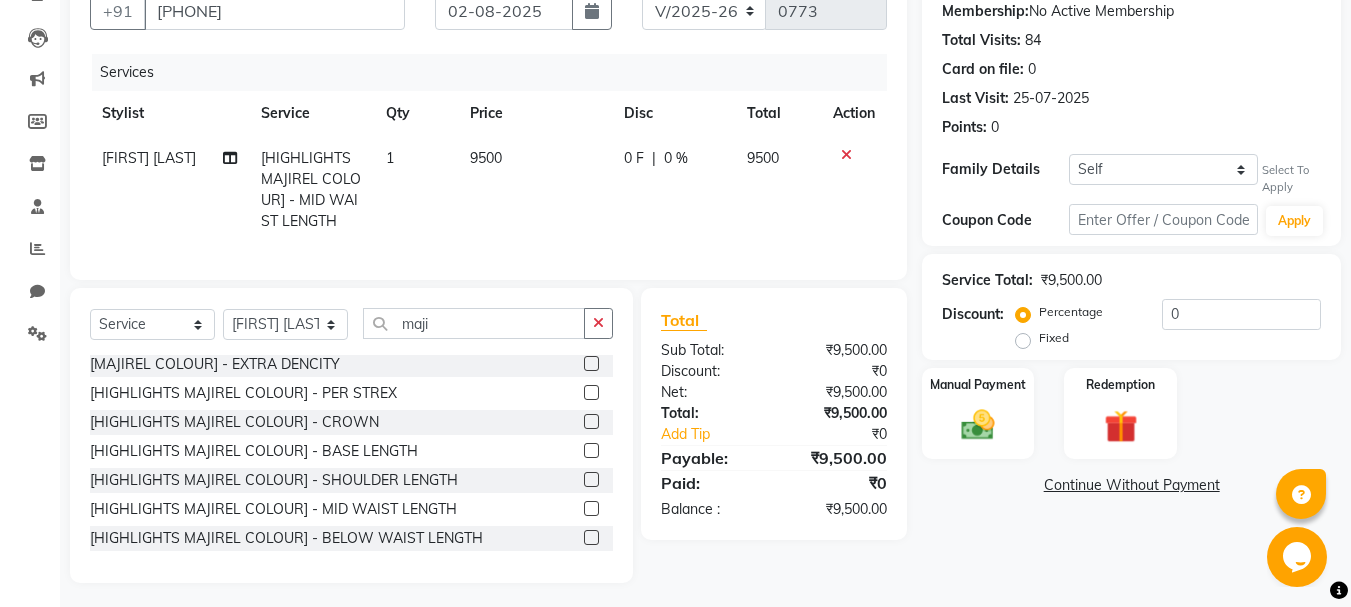 click on "0 F | 0 %" 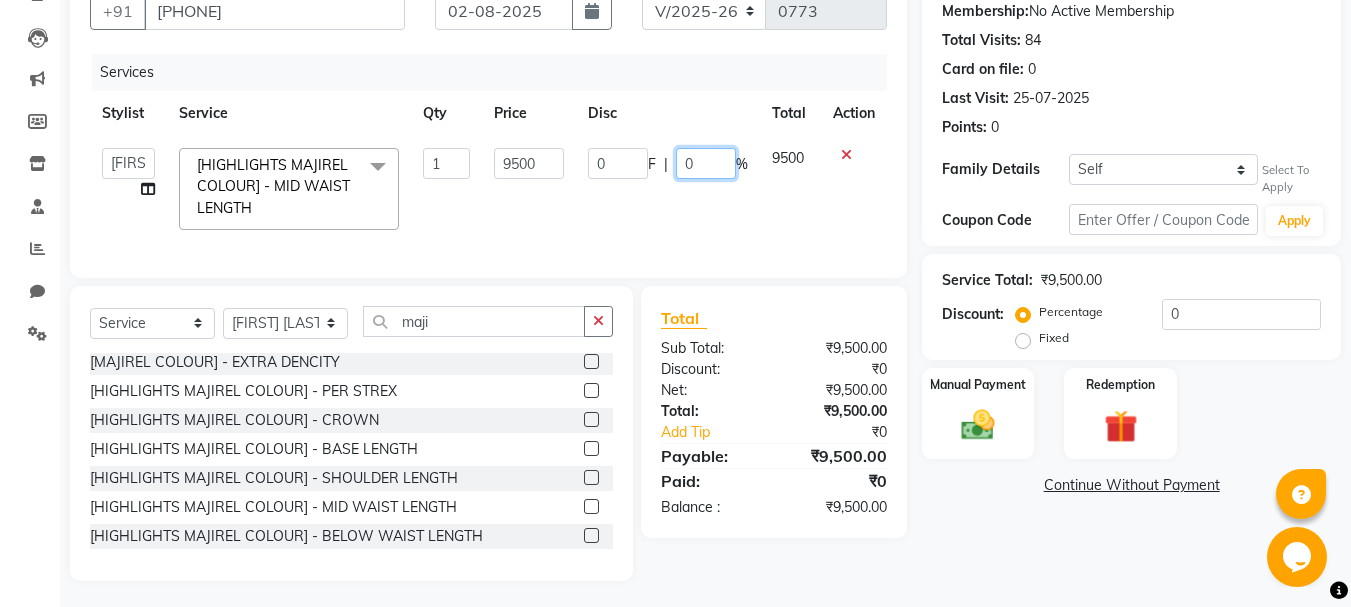click on "0" 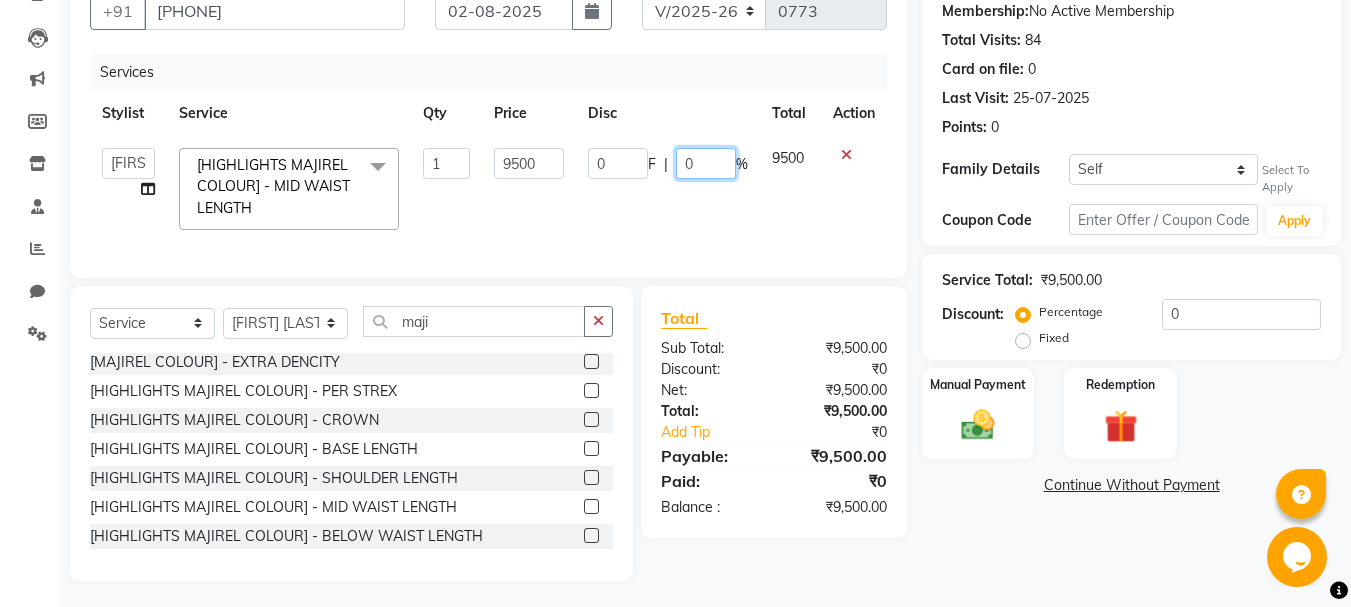 type on "30" 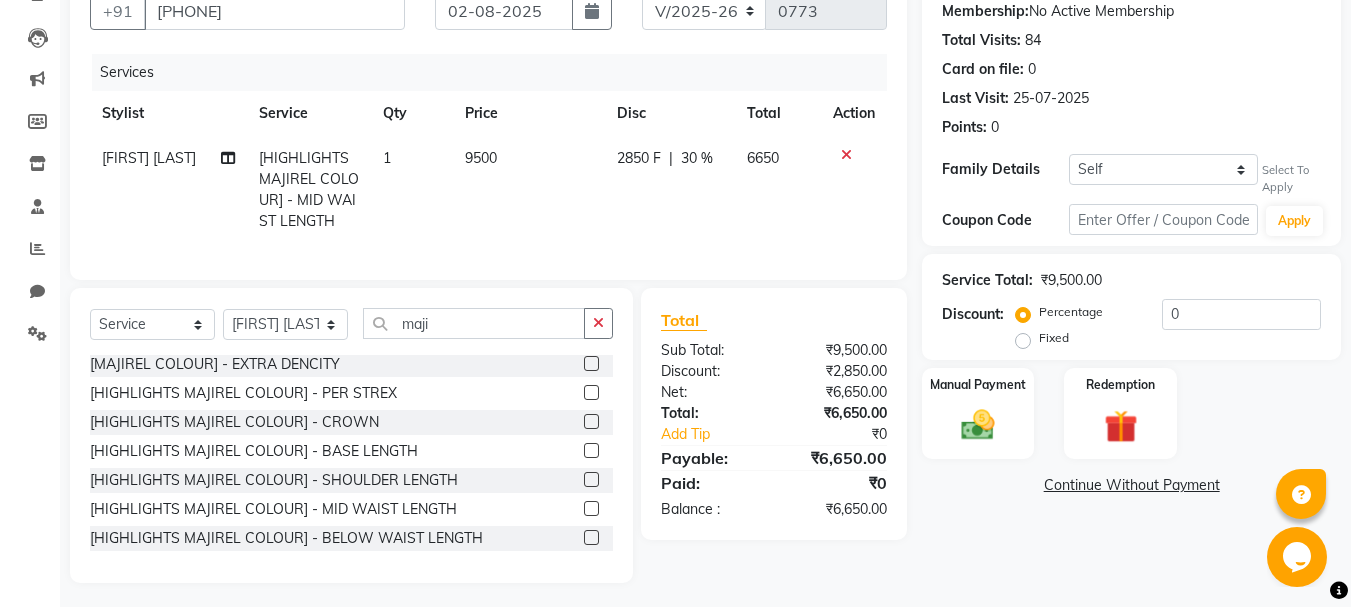 click on "2850 F | 30 %" 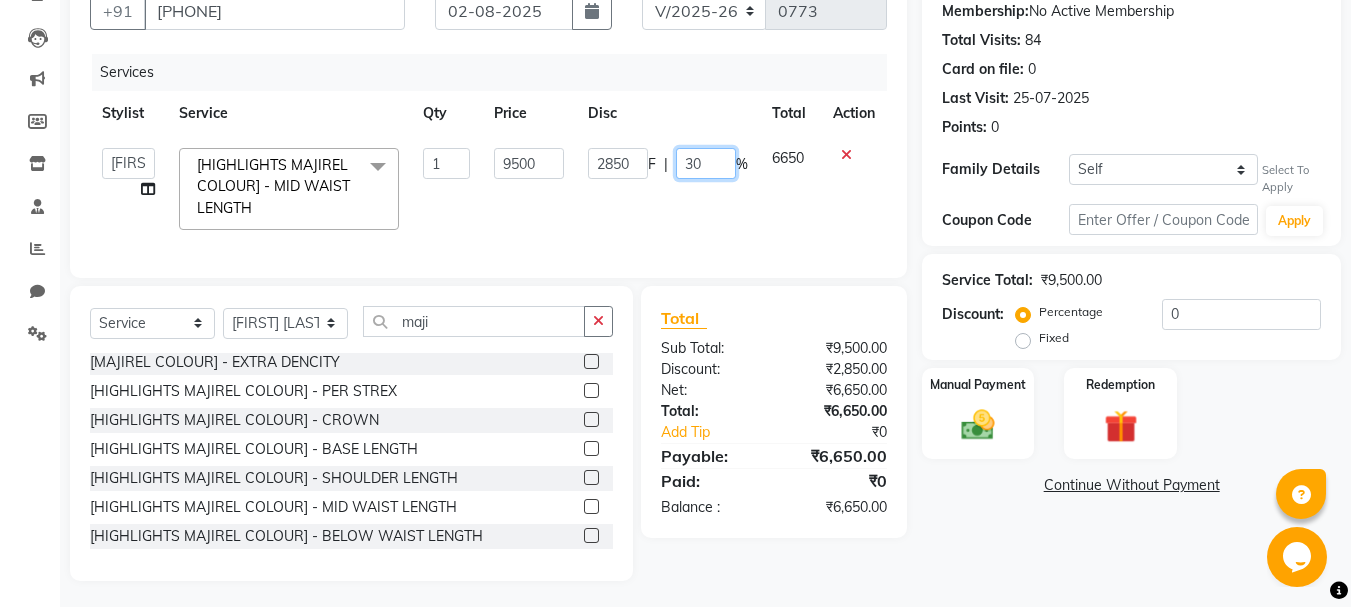 click on "30" 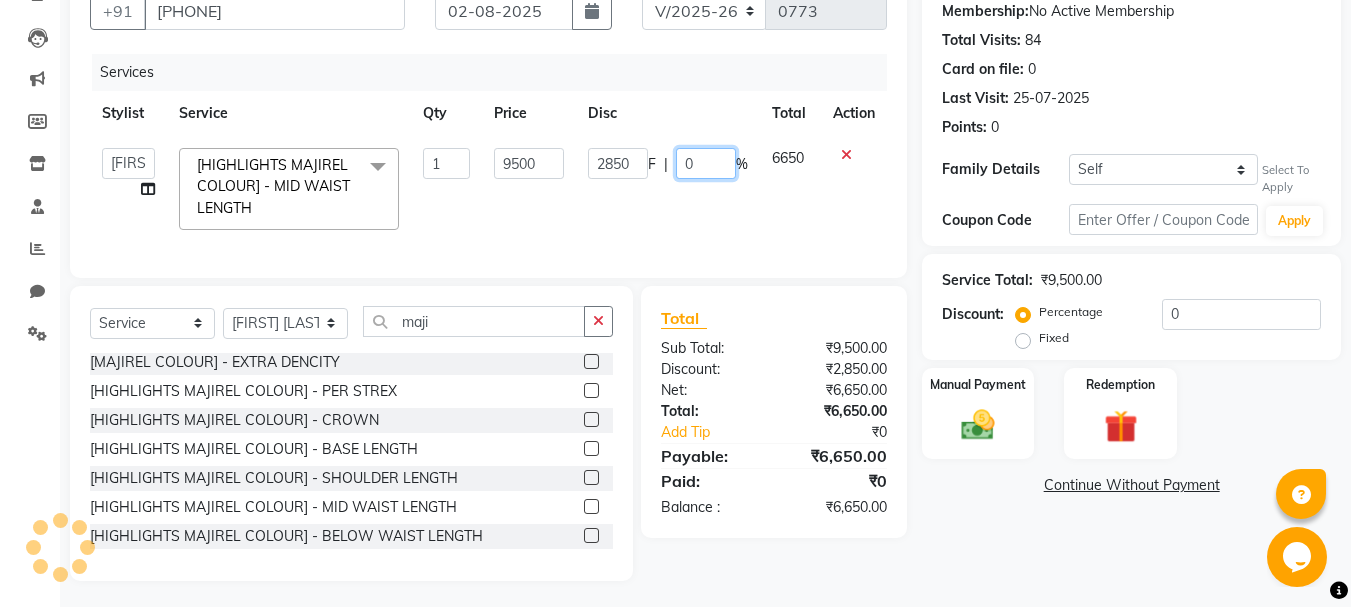 type on "40" 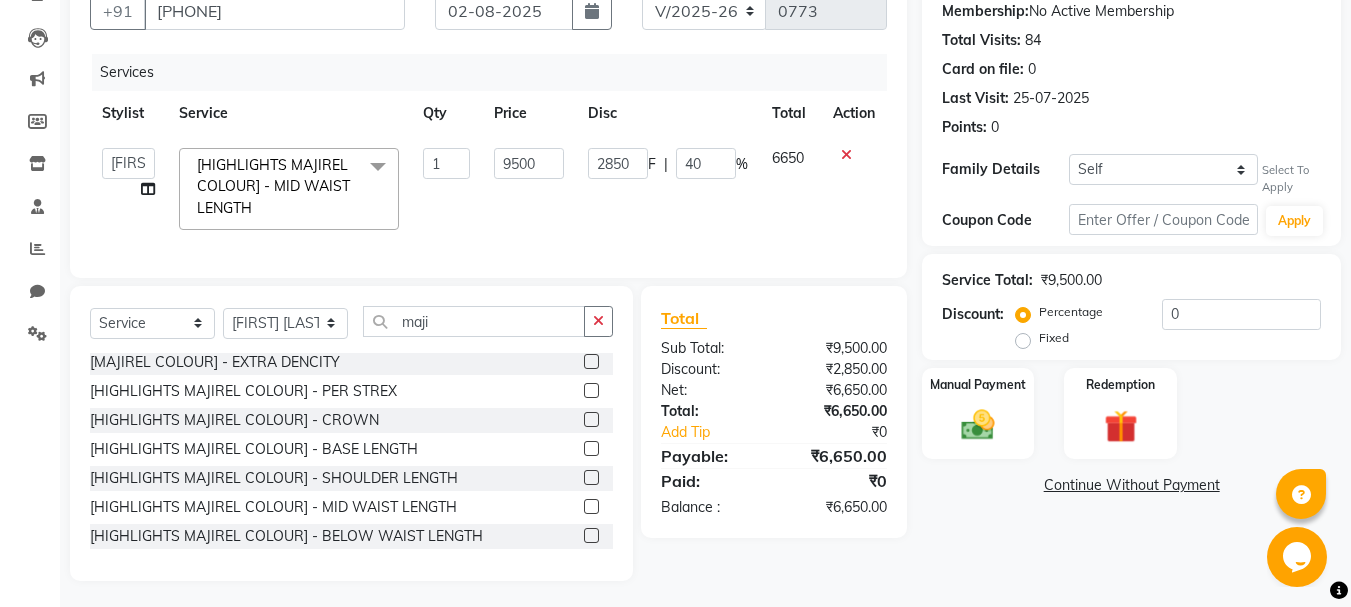 click on "2850 F | 40 %" 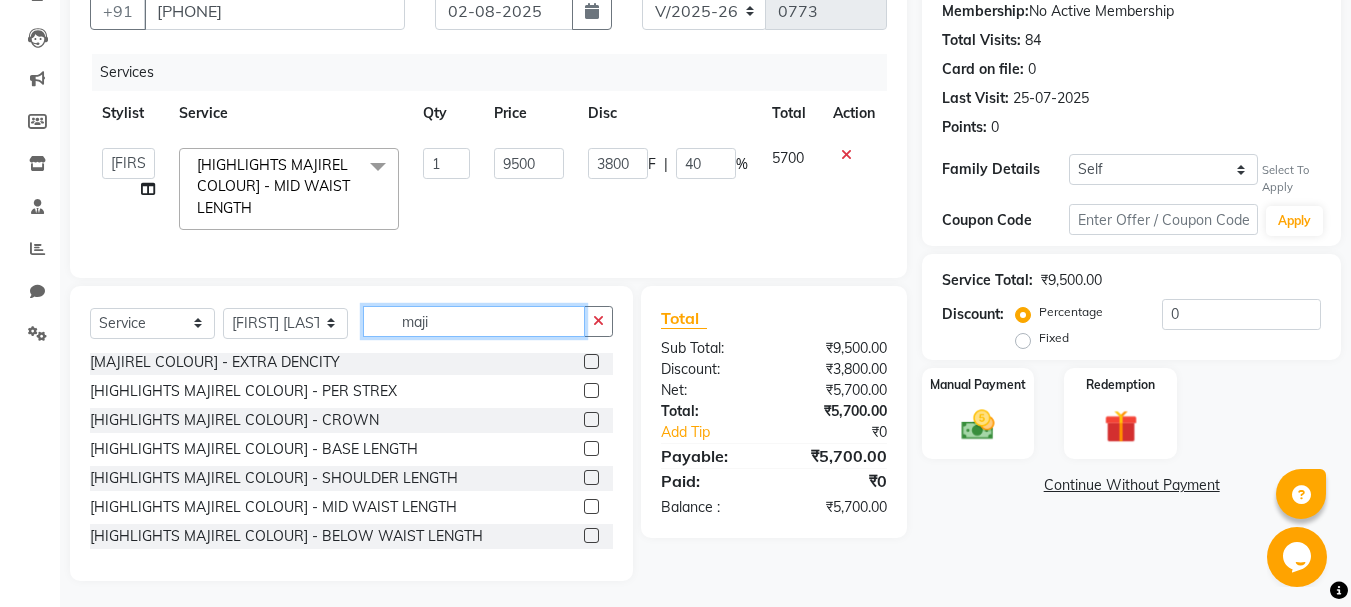 click on "maji" 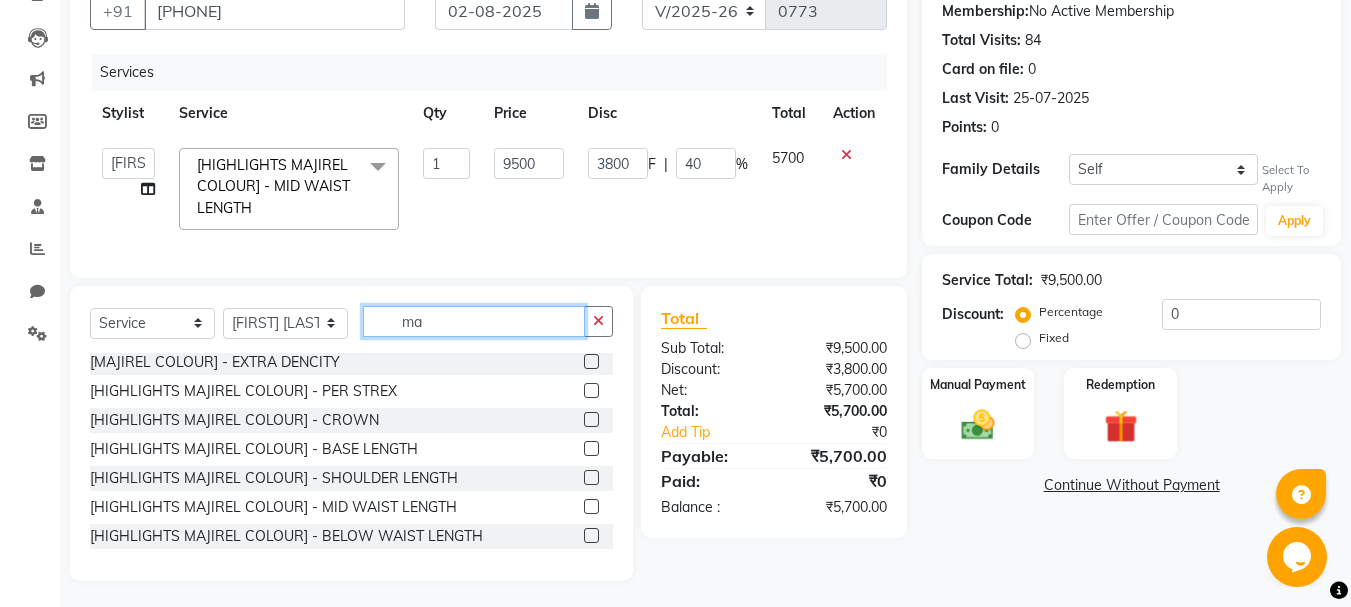 type on "m" 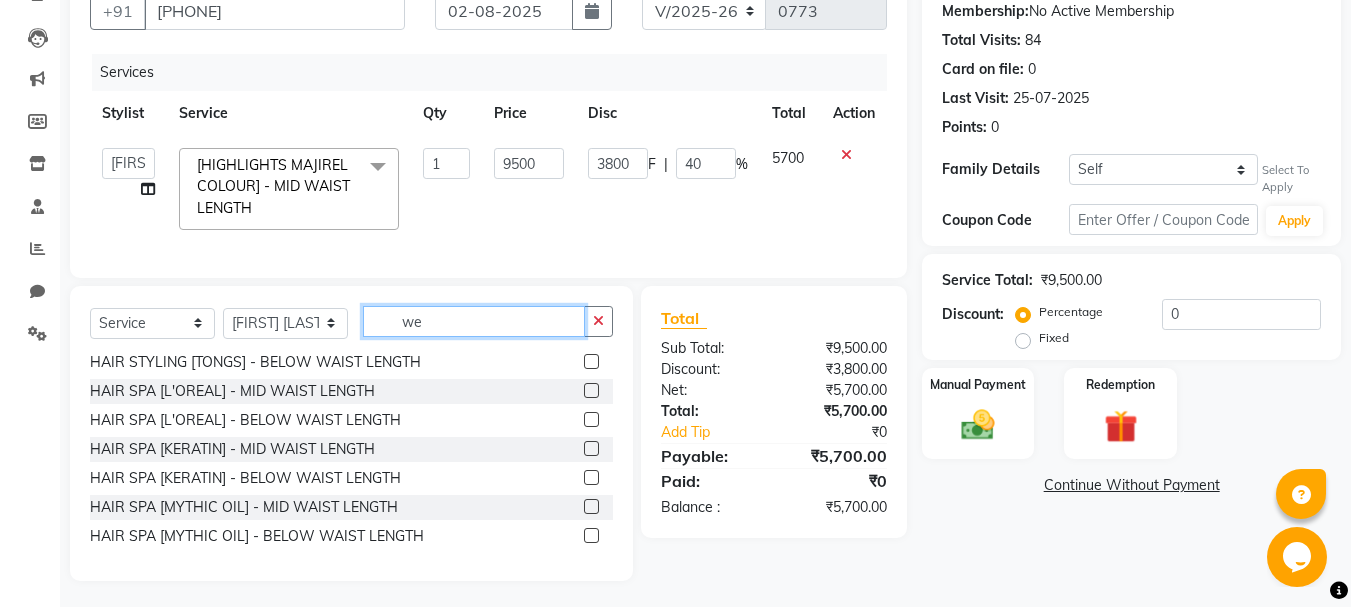scroll, scrollTop: 61, scrollLeft: 0, axis: vertical 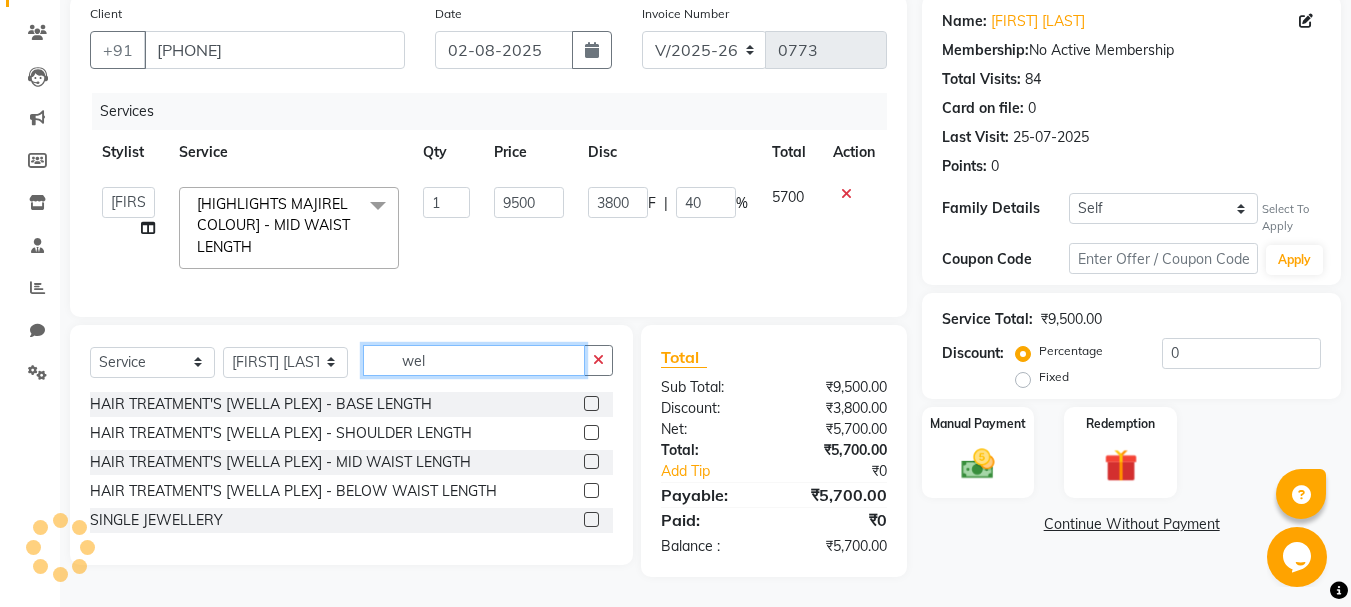 type on "wel" 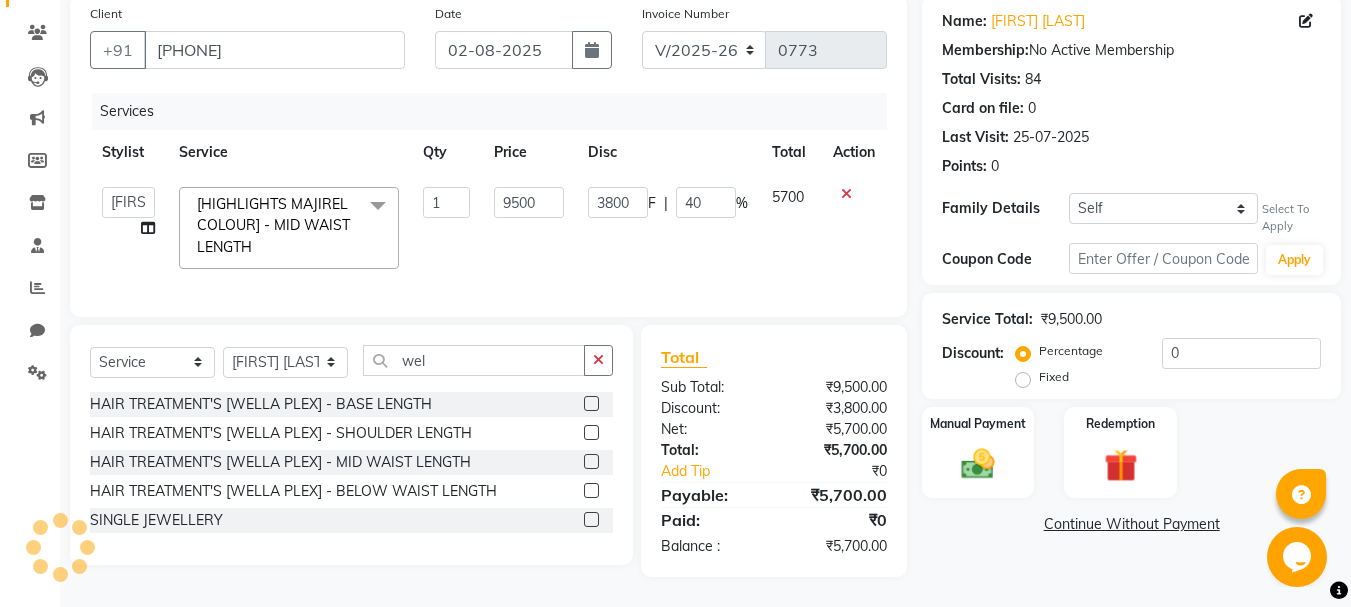 click 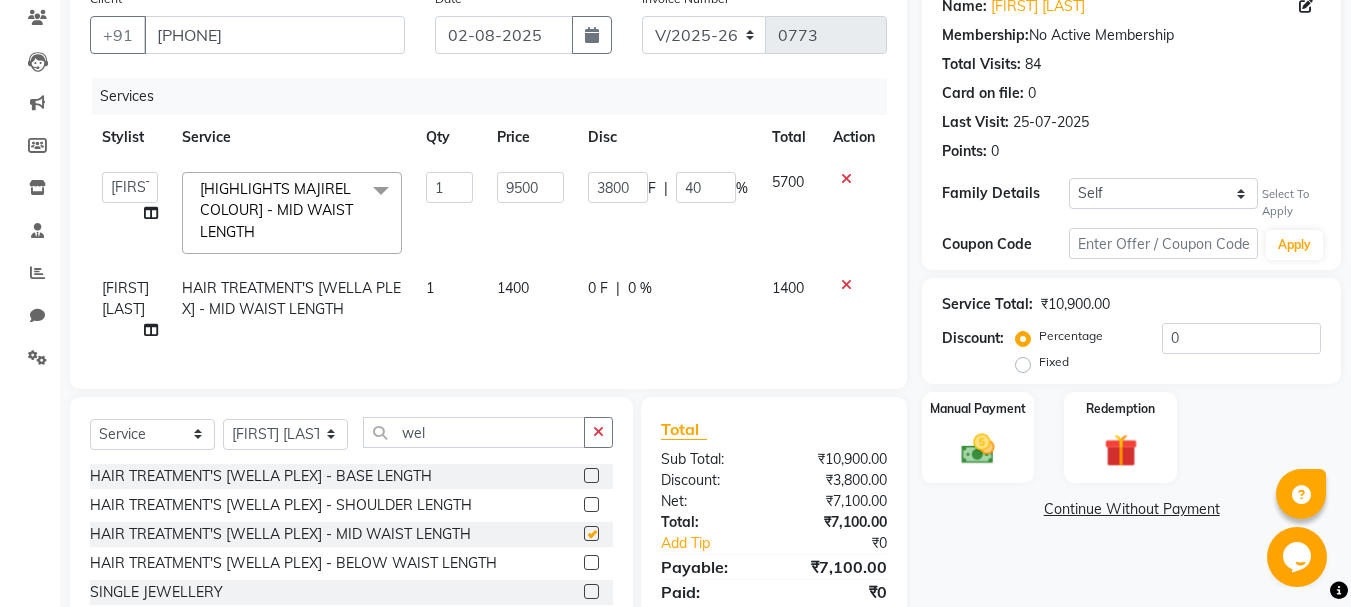 checkbox on "false" 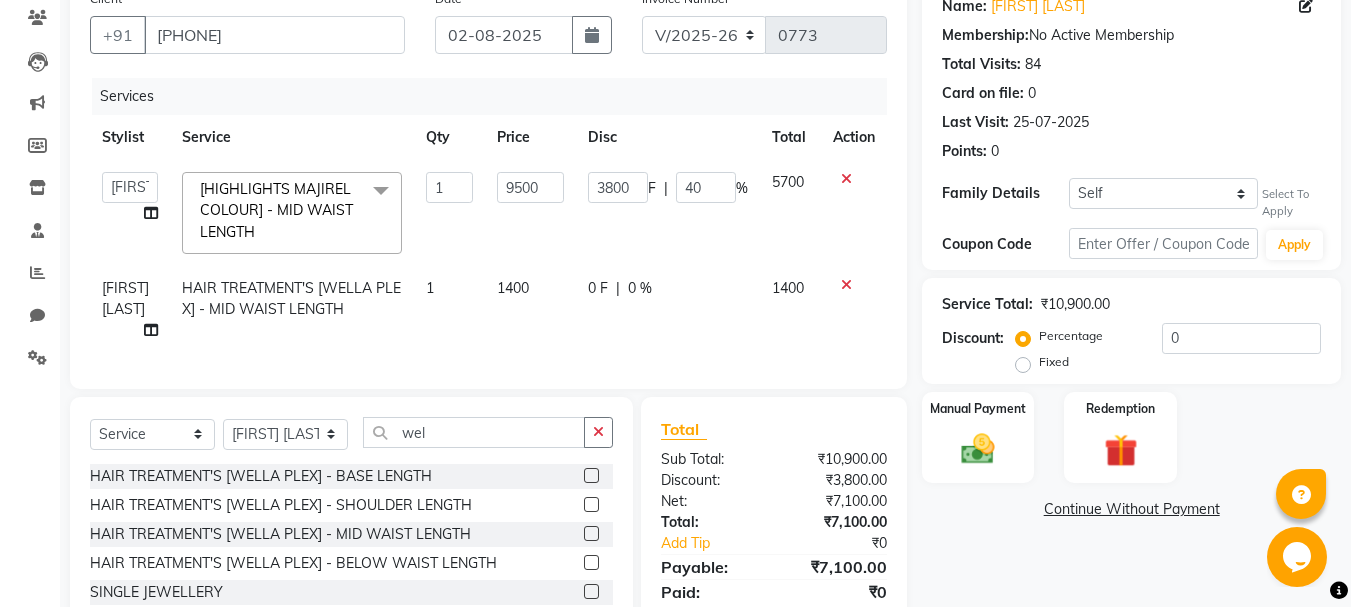 click on "0 %" 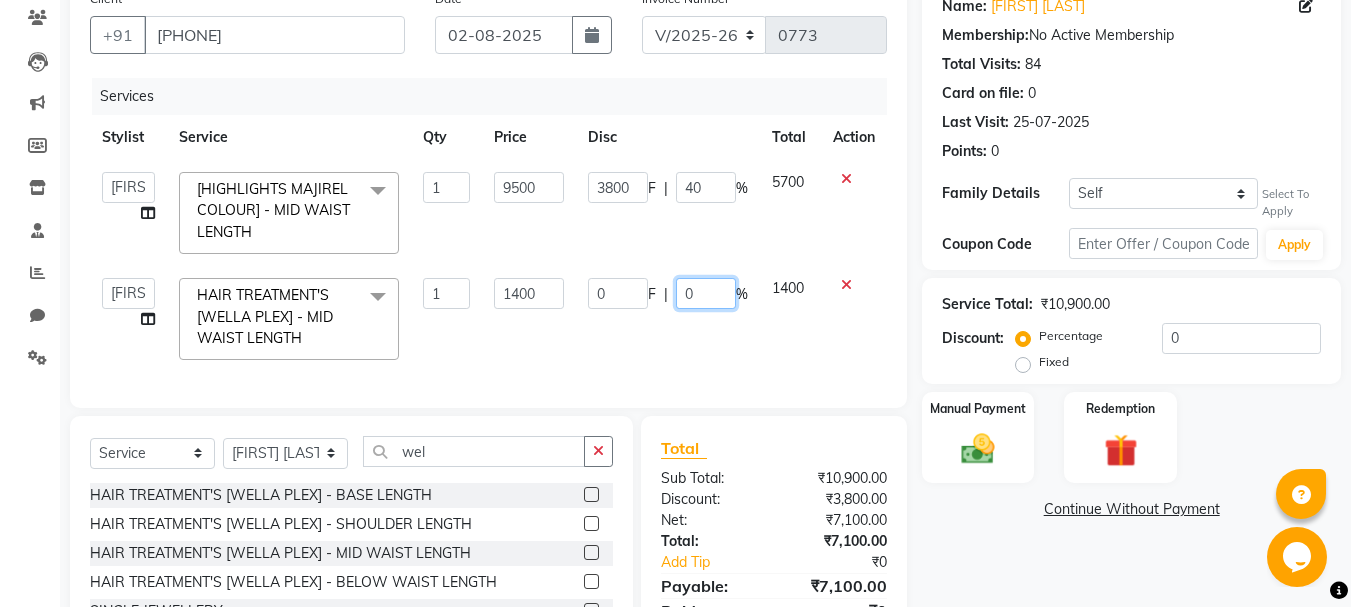 click on "0" 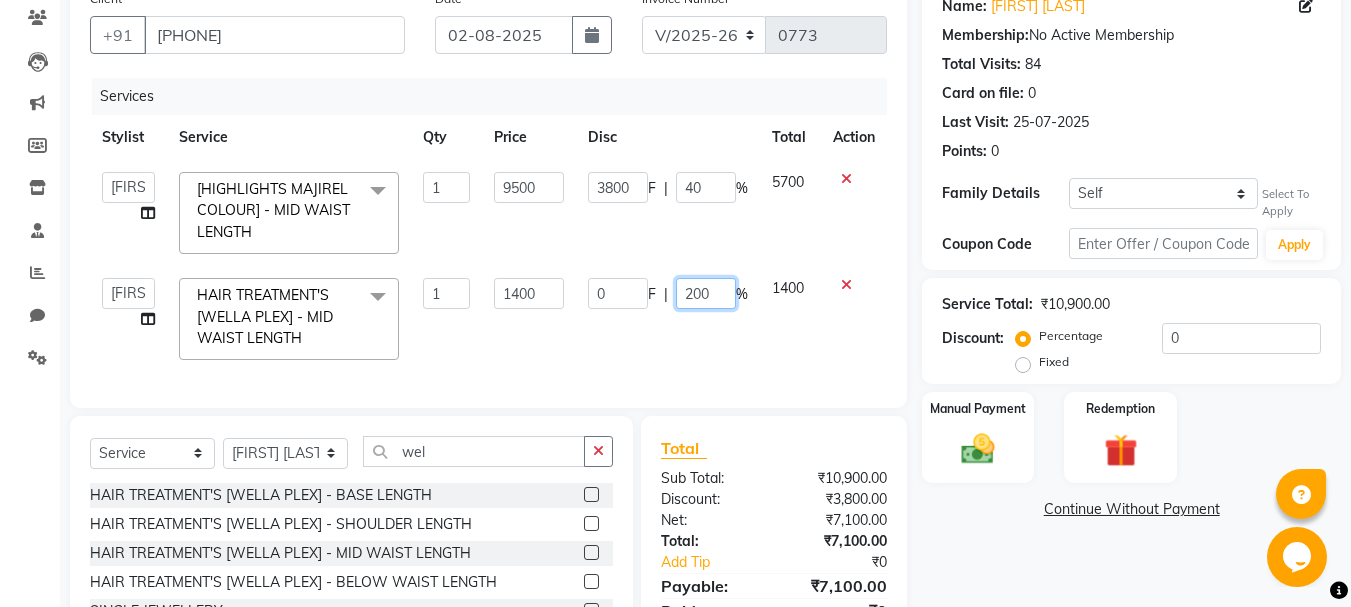 type on "20" 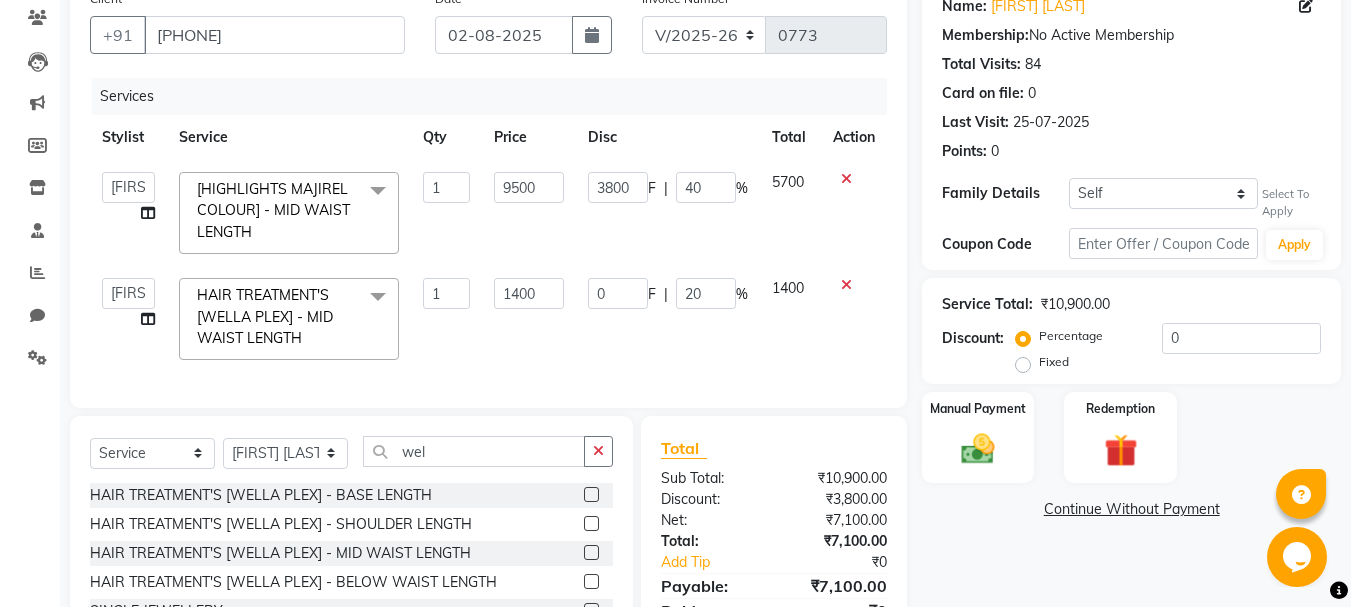 click on "Services Stylist Service Qty Price Disc Total Action [FIRST] [LAST] [FIRST] [LAST] Manager [FIRST] [LAST] [FIRST] [LAST] [FIRST] [LAST] [HIGHLIGHTS MAJIREL COLOUR] - MID WAIST LENGTH x MEN'S - HAIR CUT MEN'S - BABY HAIR CUT MEN'S - HAIR STYLING MEN'S - HAIR STYLING [WITH PRODUCT] MEN'S -HAIR WASH MEN'S - BEARD/CLEAN SHAVE MEN'S COLOURING - MAJIRAL BEARD COLOURING MEN'S COLOURING - MAJIRAL COLOUR MEN'S COLOURING - MAJIRAL HIGHLIGHTS MEN'S COLOURING - MAJIRAL PER STREX MEN'S COLOURING - MAJIRAL EXTRA DENCITY MEN'S COLOURING - INOA COLOUR MEN'S COLOURING - INOA HIGHLIGHTS MEN'S COLOURING - INOA PER STREX MEN'S COLOURING - INOA BEARD COLOURING MEN'S COLOURING - INOA EXTRA DENCITY HAIR RELAXING/SPA - HEAD MASSAGE MEN'S HAIR RELAXING/SPA - LOREAL HAIR SPA HAIR RELAXING/SPA - KERATIN HAIR SPA HAIR RELAXING/SPA - MYTHIC OIL HAIR SPA HAIR RELAXING/SPA - HYDRATING + PURIFYING DOSE HAIR TREATMENT - ANTI DANDRUFF TREATMENT HAIR TREATMENT - HAIR FAL MEN'S HAIR TREATMENT - POWER MIX MEN'S FEMALE - HAIR WASH" 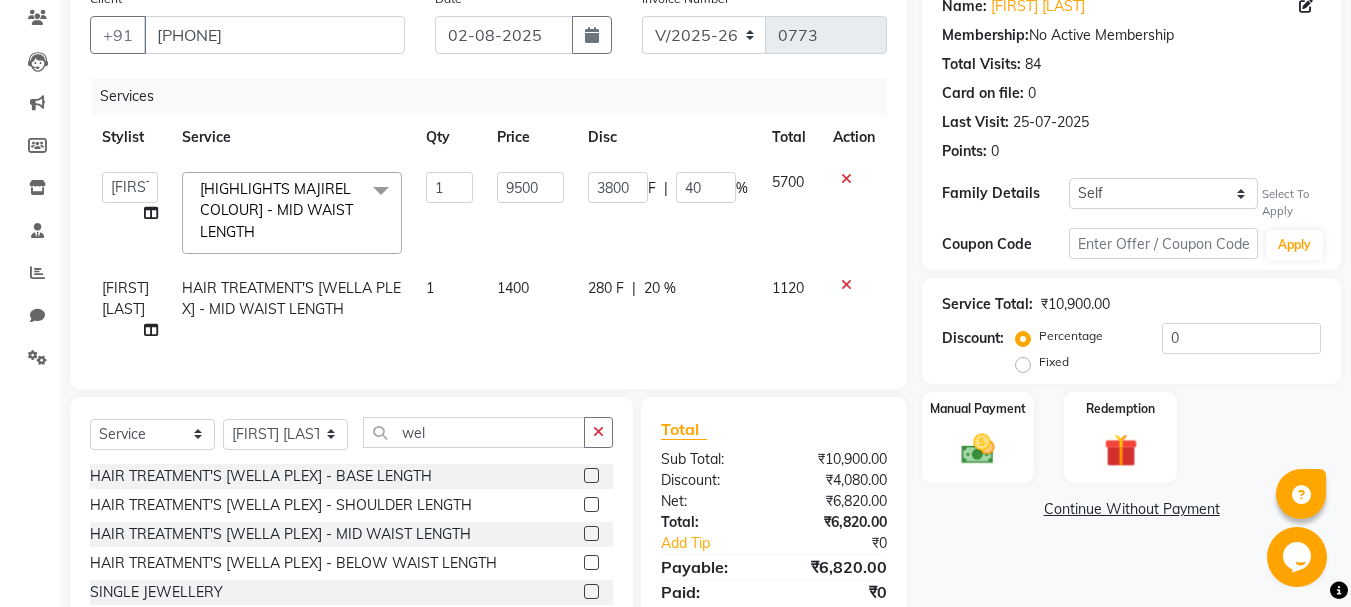 scroll, scrollTop: 257, scrollLeft: 0, axis: vertical 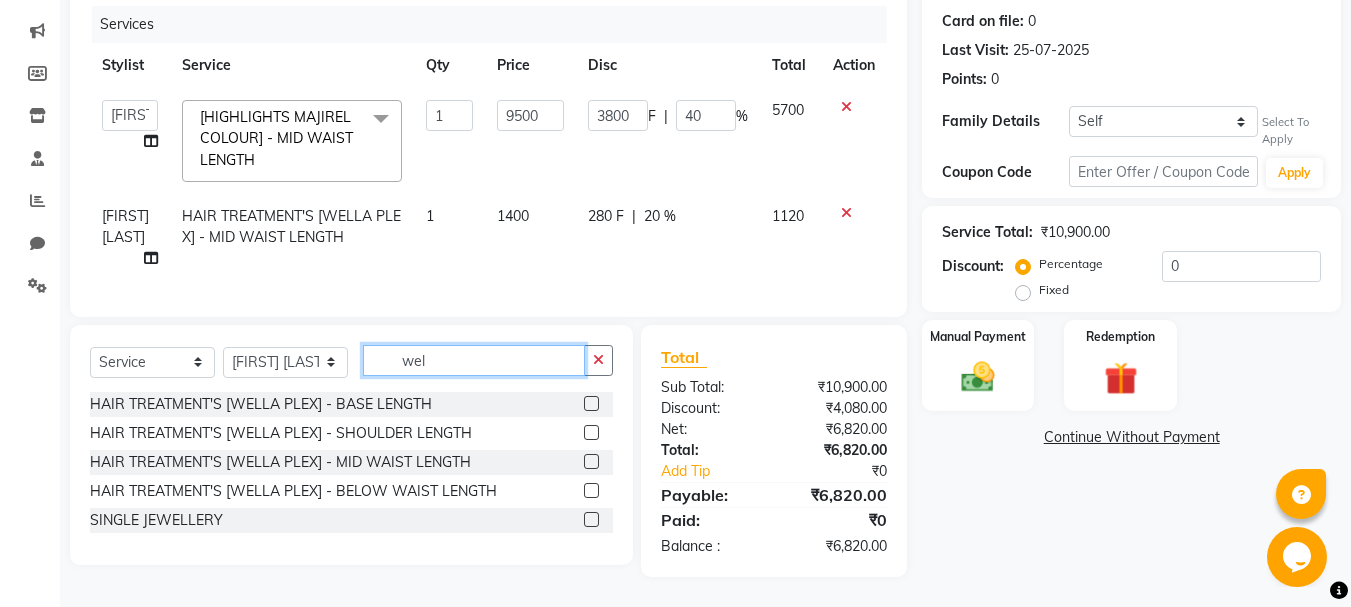 click on "wel" 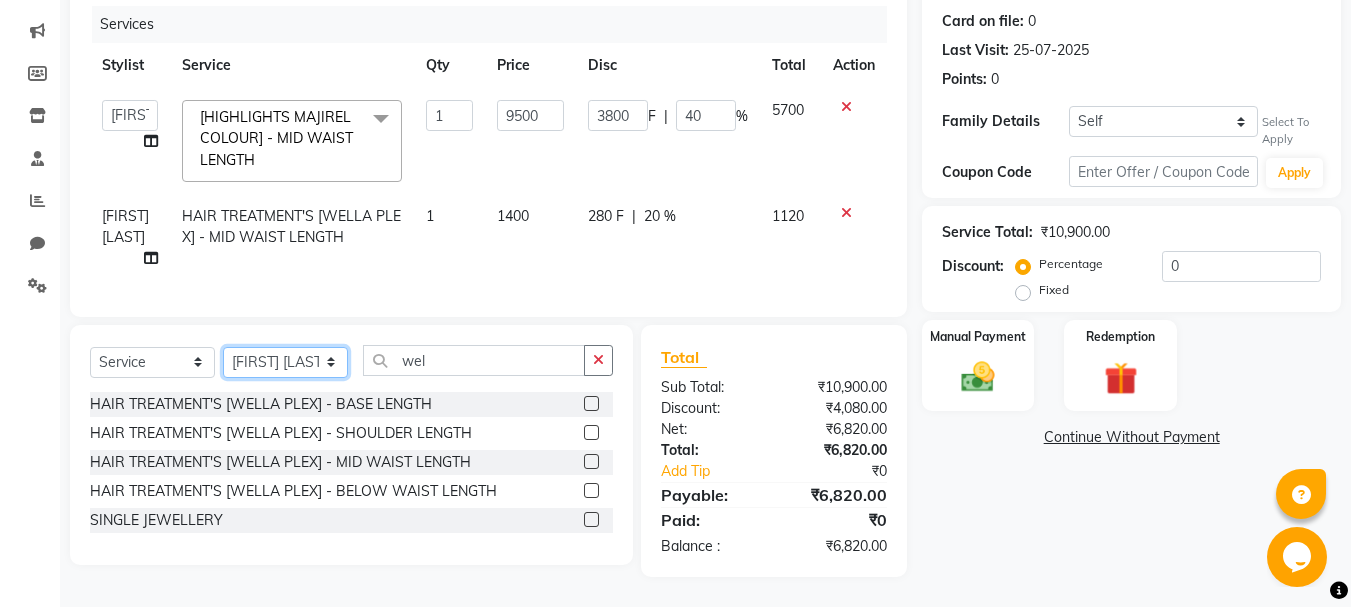 click on "Select Stylist [FIRST] [LAST] [FIRST] [LAST] Manager [FIRST] [LAST] [FIRST] [LAST] [FIRST] [LAST]" 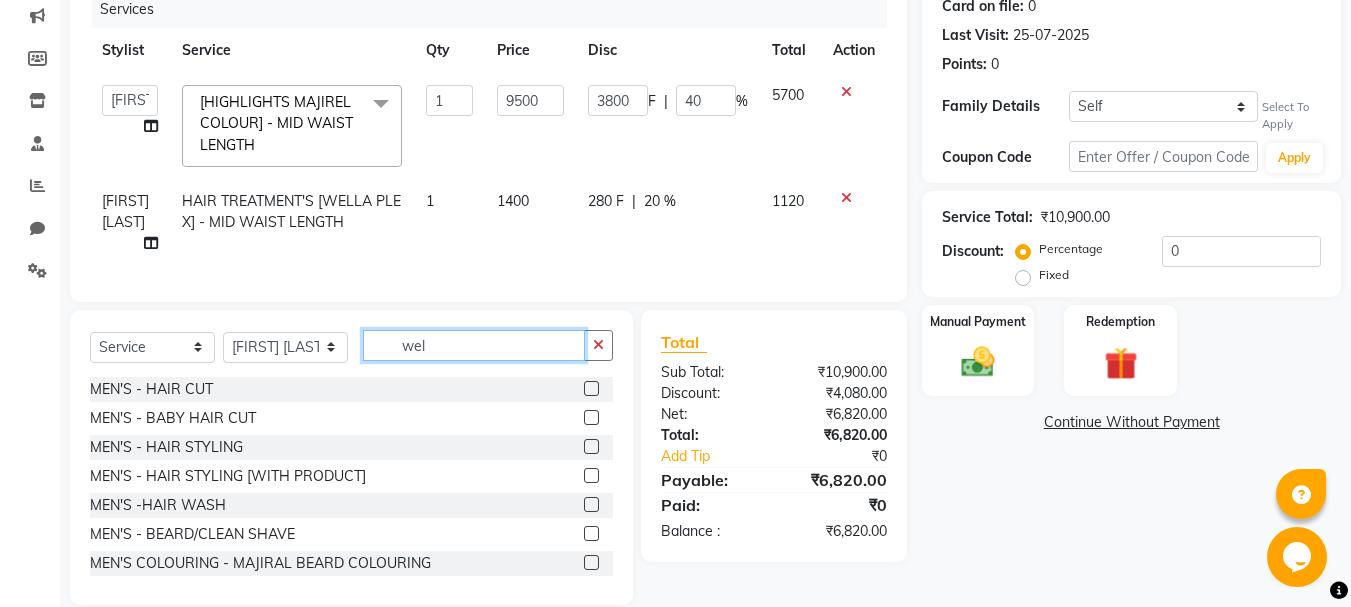 click on "wel" 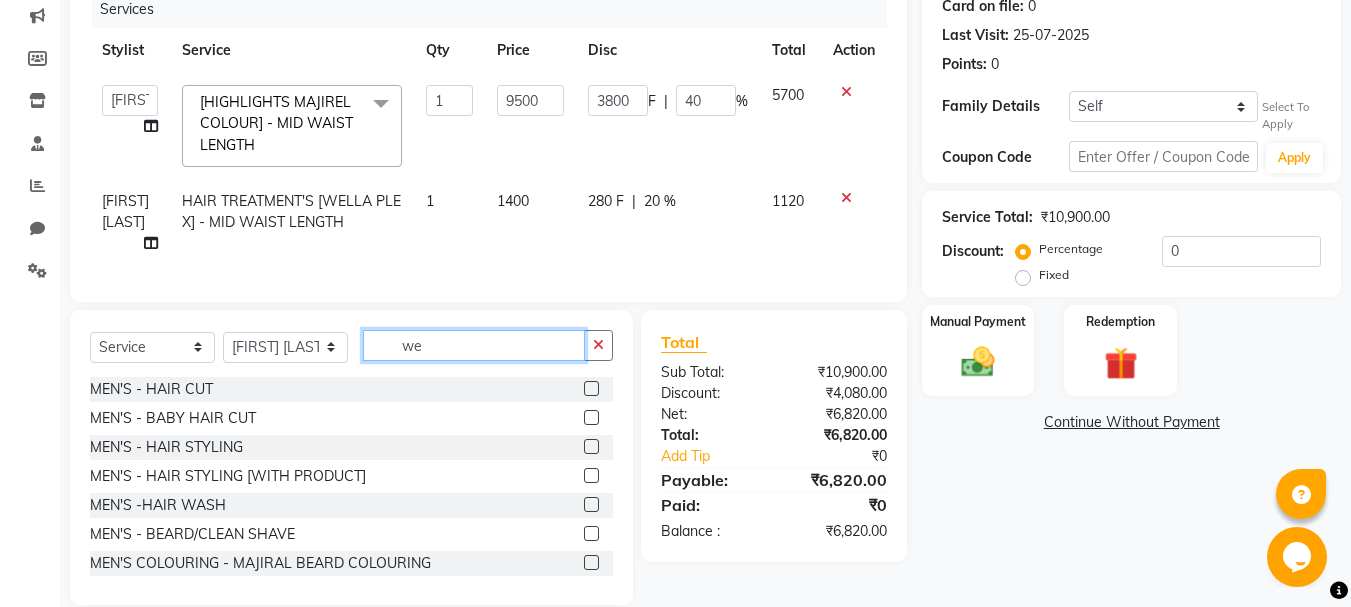 type on "w" 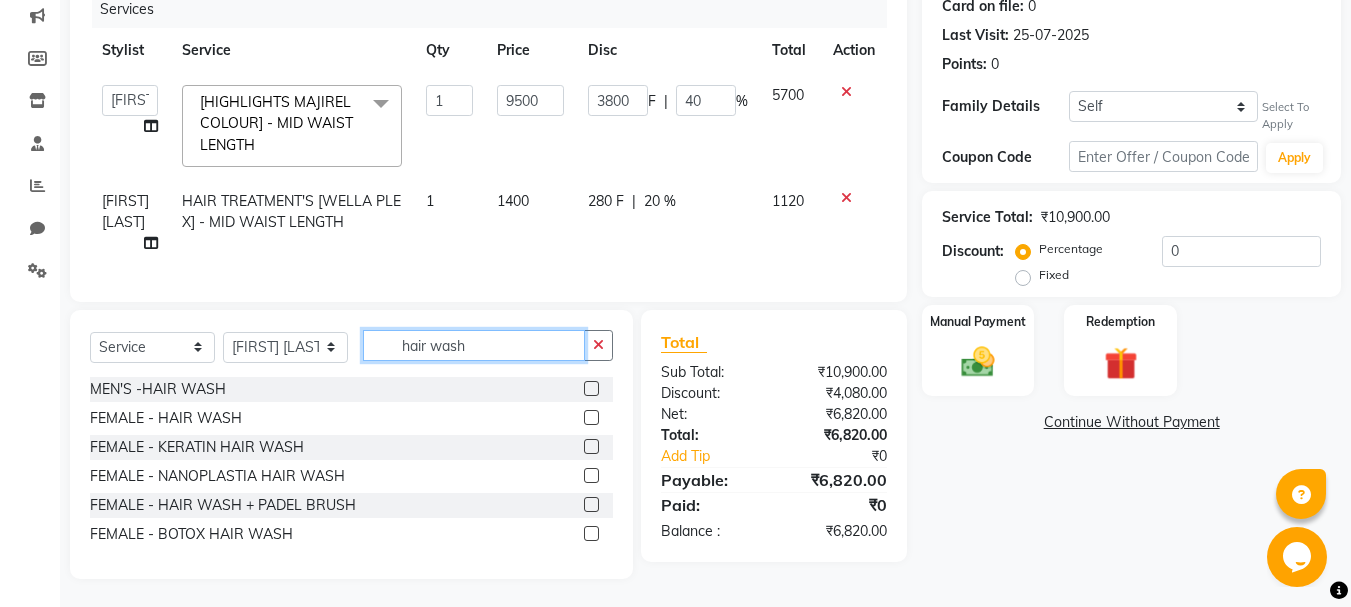 type on "hair wash" 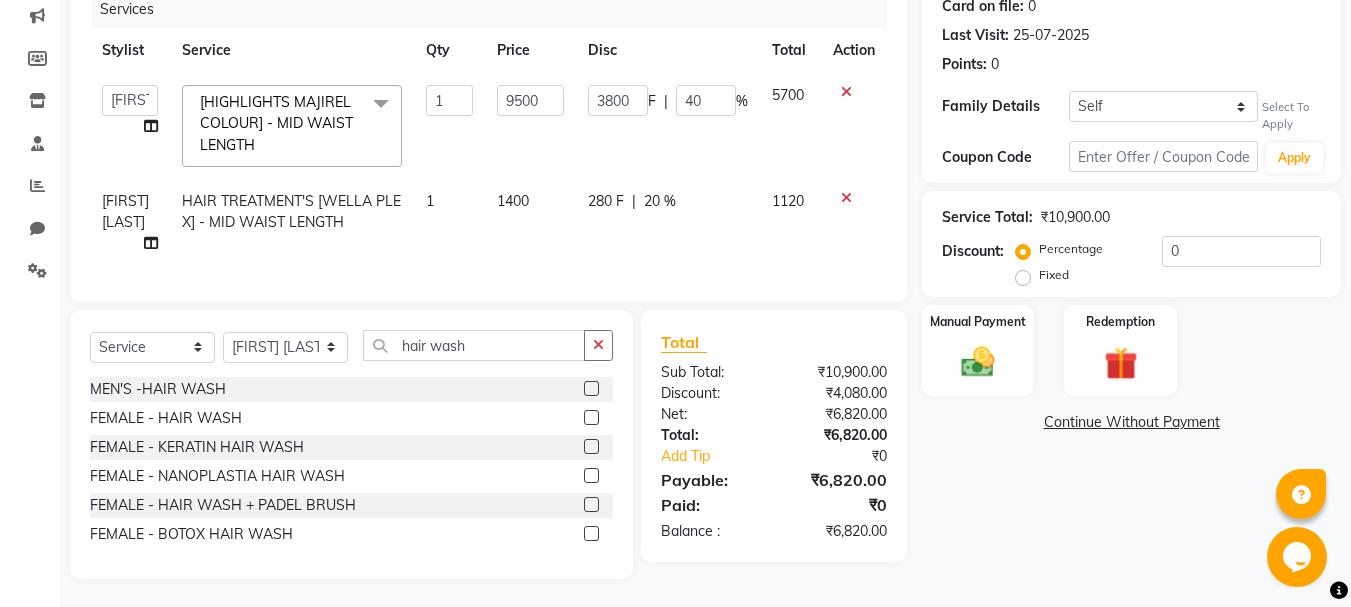 click 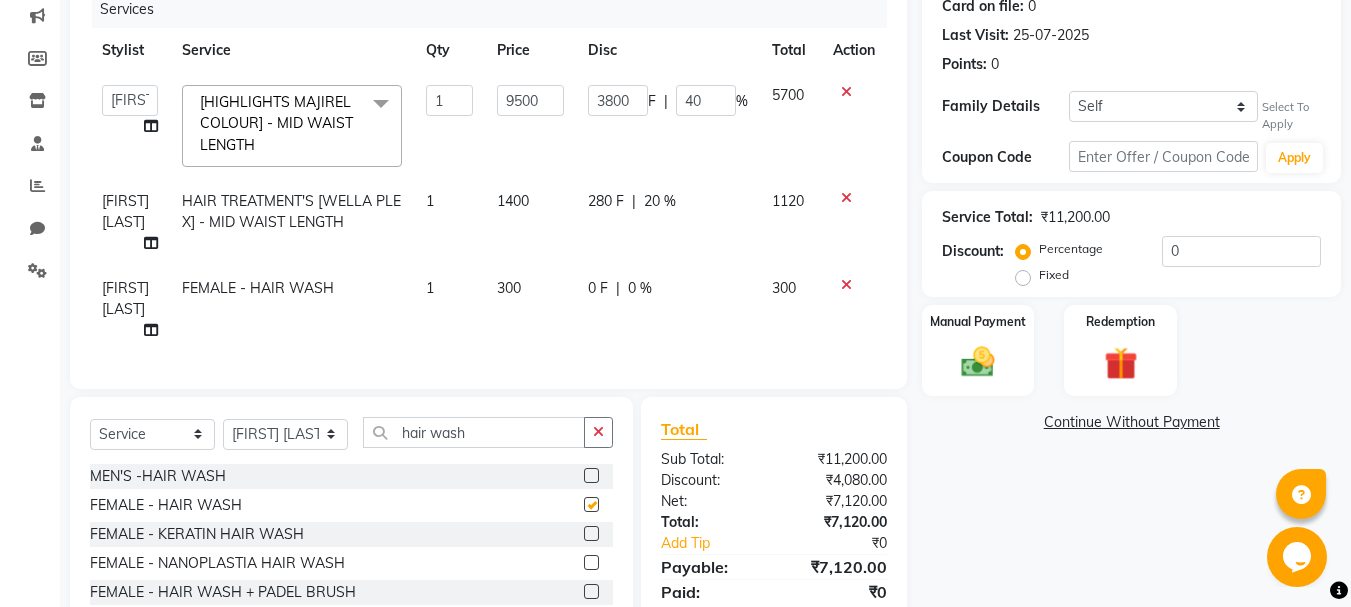 checkbox on "false" 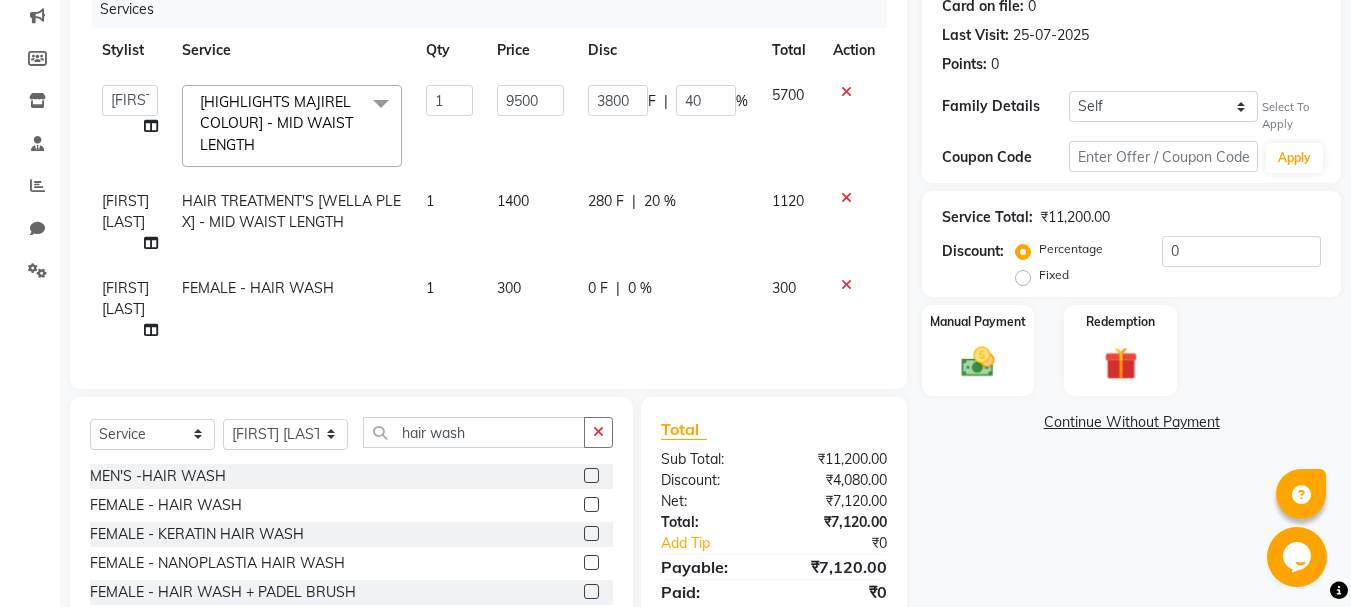 click on "1" 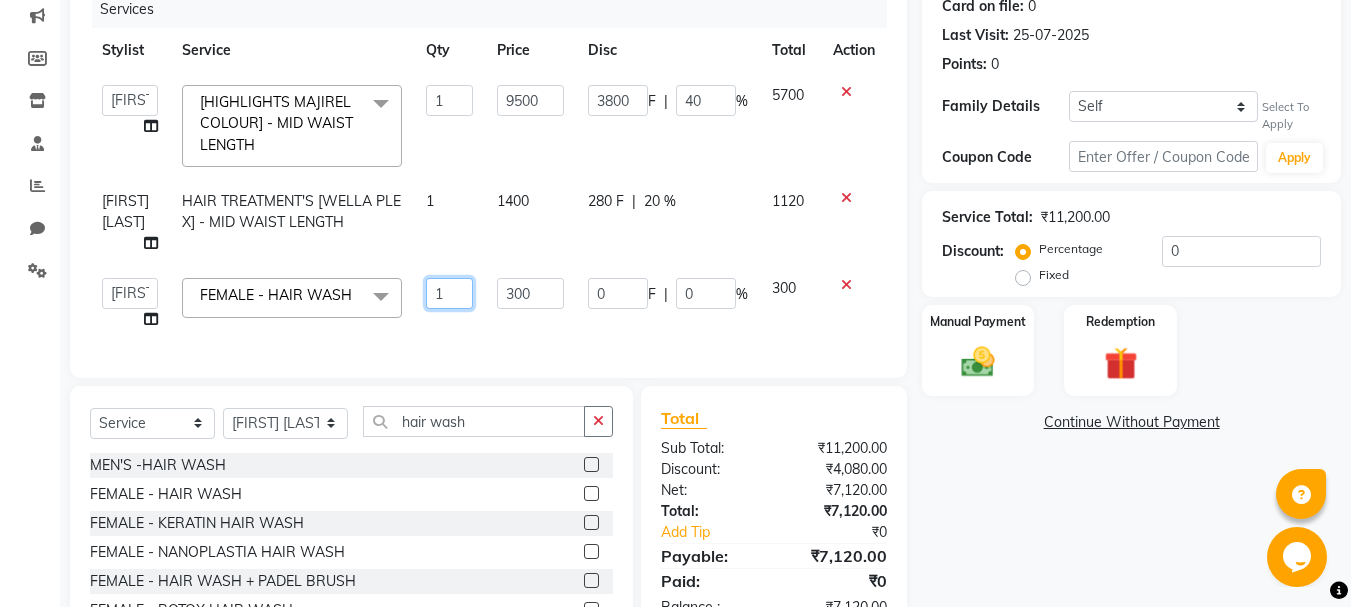 click on "1" 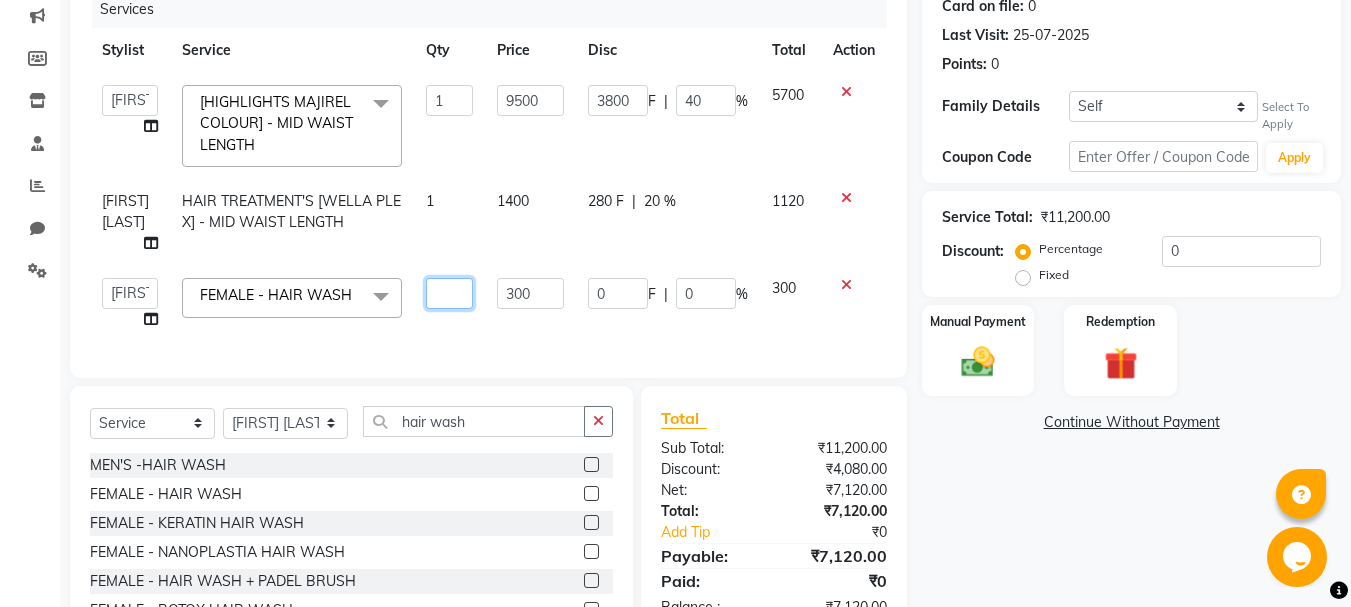 type on "2" 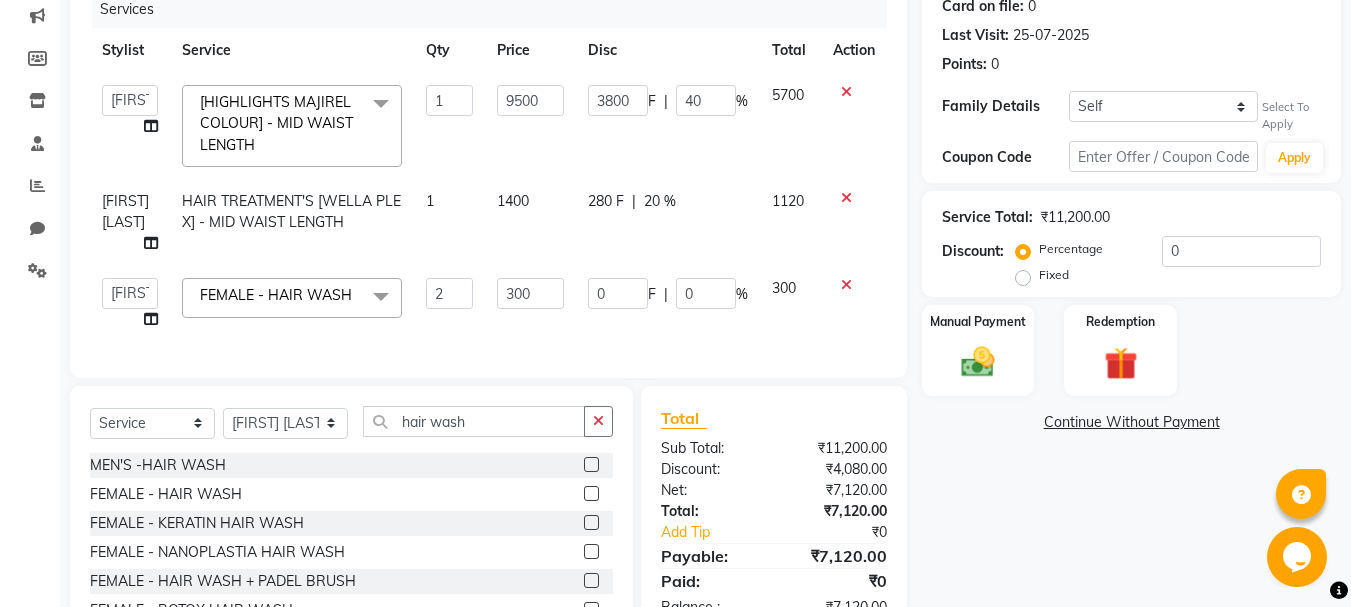 click on "Services Stylist Service Qty Price Disc Total Action [FIRST] [LAST] [FIRST] [LAST] Manager [FIRST] [LAST] [FIRST] [LAST] [FIRST] [LAST] [HIGHLIGHTS MAJIREL COLOUR] - MID WAIST LENGTH x MEN'S - HAIR CUT MEN'S - BABY HAIR CUT MEN'S - HAIR STYLING MEN'S - HAIR STYLING [WITH PRODUCT] MEN'S -HAIR WASH MEN'S - BEARD/CLEAN SHAVE MEN'S COLOURING - MAJIRAL BEARD COLOURING MEN'S COLOURING - MAJIRAL COLOUR MEN'S COLOURING - MAJIRAL HIGHLIGHTS MEN'S COLOURING - MAJIRAL PER STREX MEN'S COLOURING - MAJIRAL EXTRA DENCITY MEN'S COLOURING - INOA COLOUR MEN'S COLOURING - INOA HIGHLIGHTS MEN'S COLOURING - INOA PER STREX MEN'S COLOURING - INOA BEARD COLOURING MEN'S COLOURING - INOA EXTRA DENCITY HAIR RELAXING/SPA - HEAD MASSAGE MEN'S HAIR RELAXING/SPA - LOREAL HAIR SPA HAIR RELAXING/SPA - KERATIN HAIR SPA HAIR RELAXING/SPA - MYTHIC OIL HAIR SPA HAIR RELAXING/SPA - HYDRATING + PURIFYING DOSE HAIR TREATMENT - ANTI DANDRUFF TREATMENT HAIR TREATMENT - HAIR FAL MEN'S HAIR TREATMENT - POWER MIX MEN'S FEMALE - HAIR WASH" 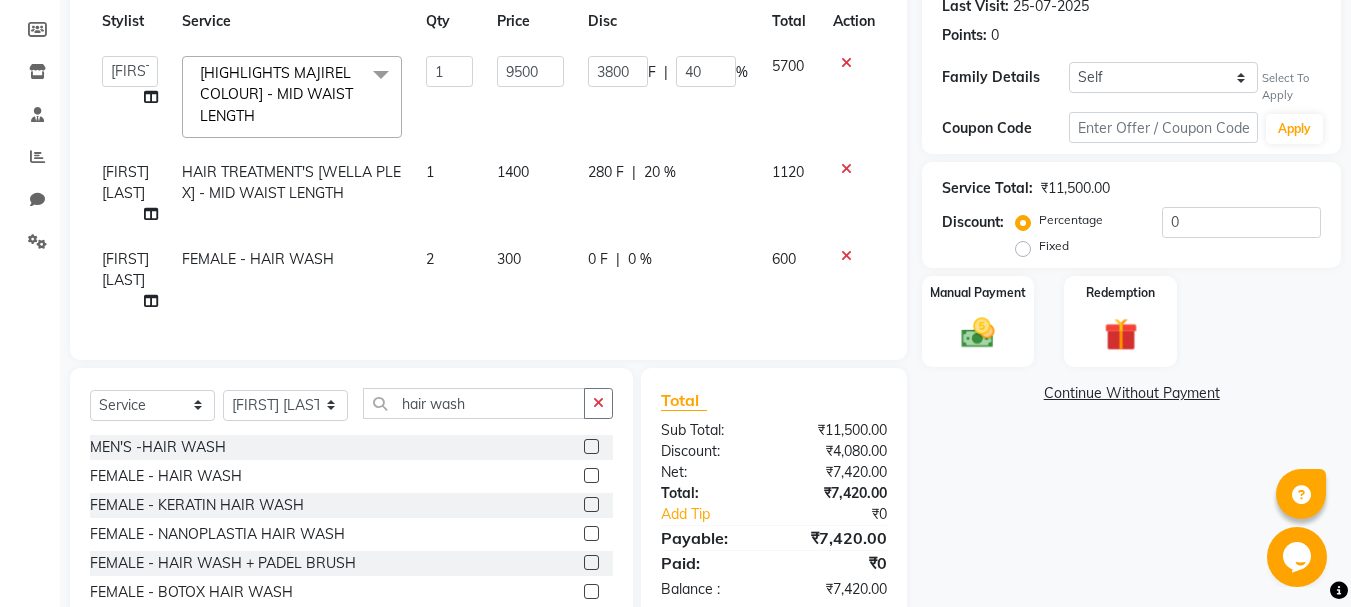scroll, scrollTop: 257, scrollLeft: 0, axis: vertical 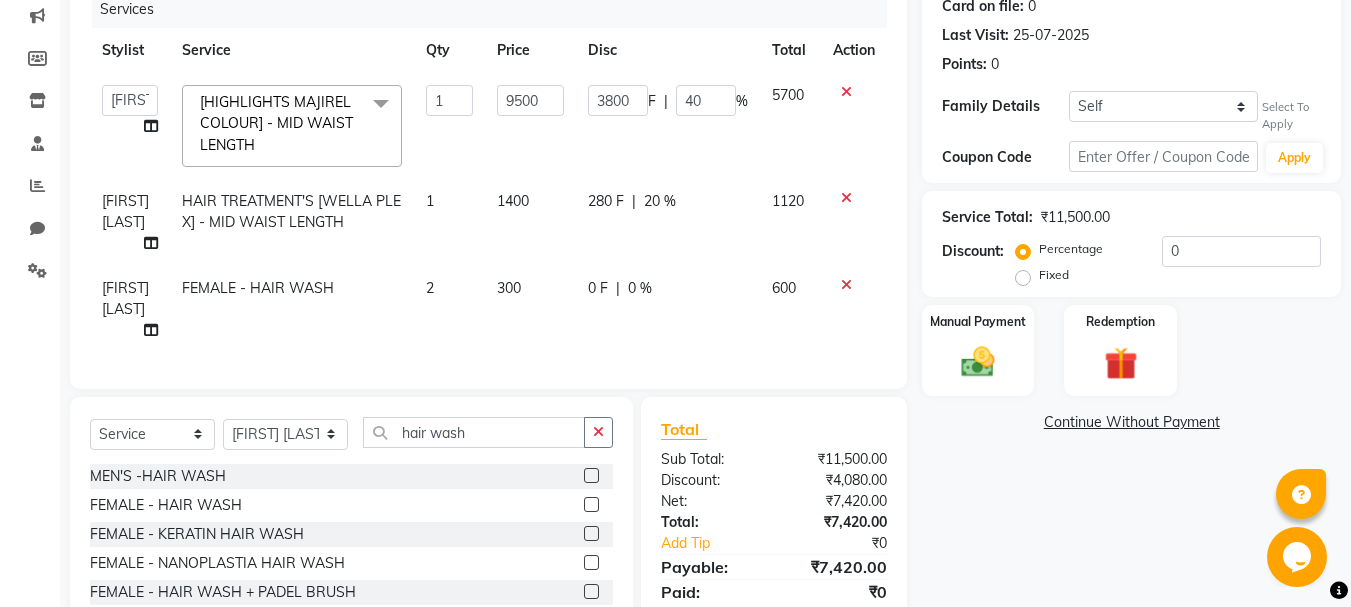 click on "20 %" 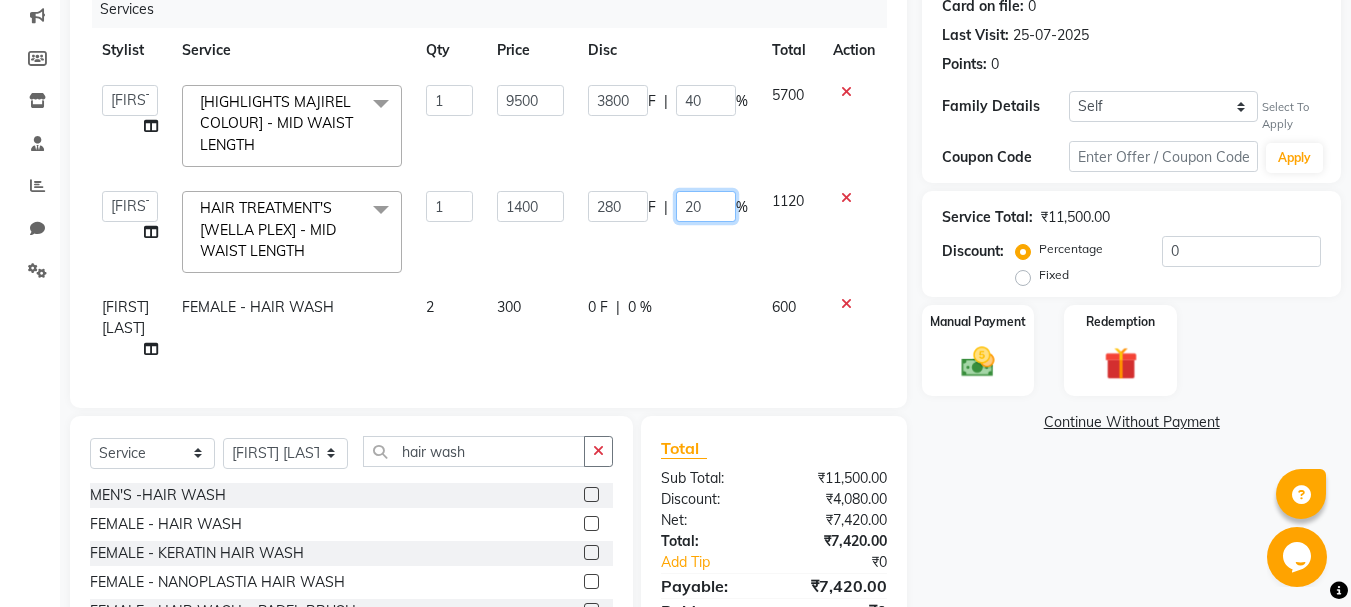 click on "20" 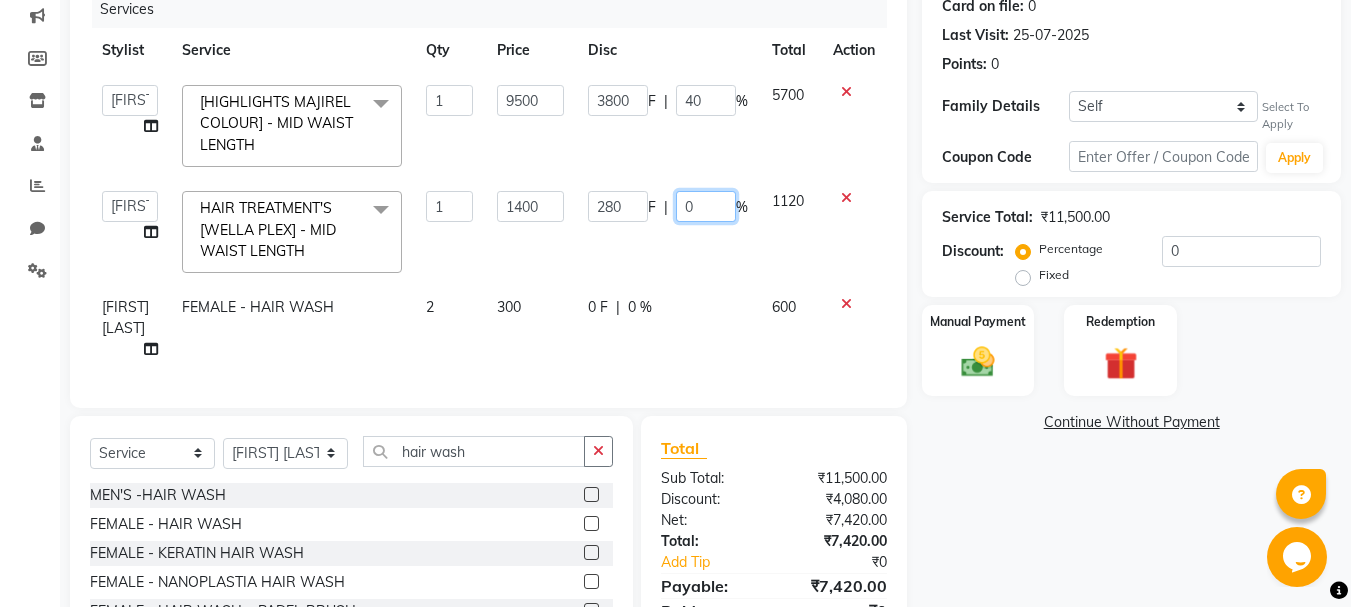 type on "50" 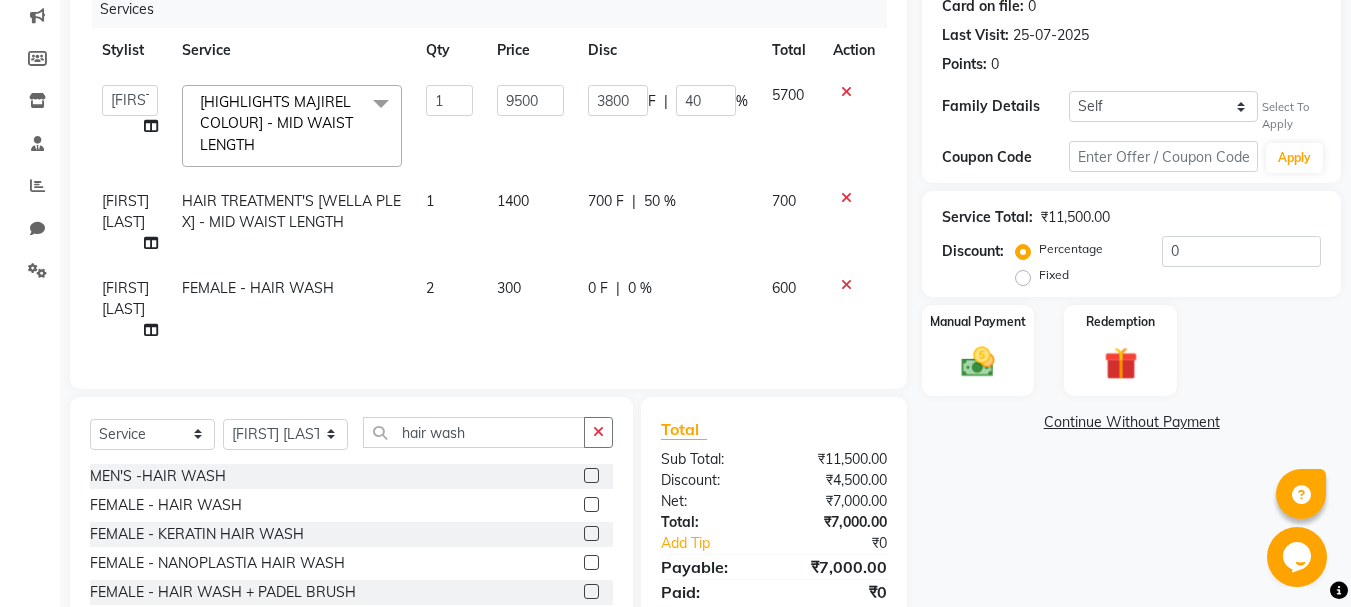 click on "700 F | 50 %" 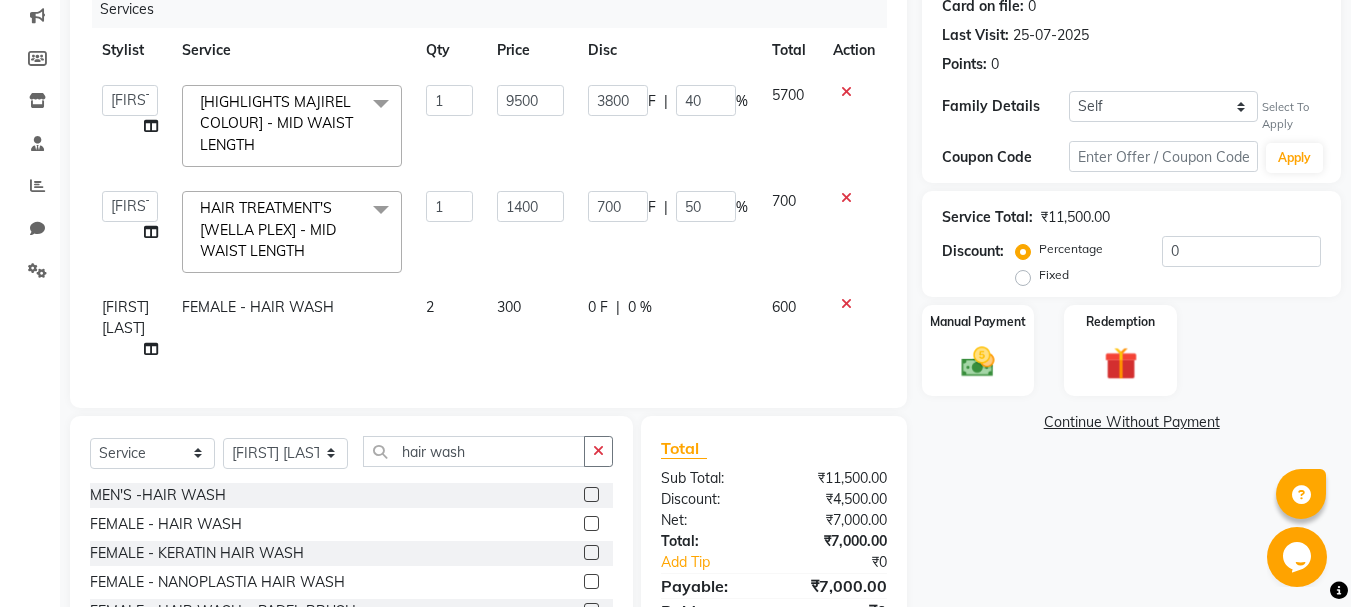 scroll, scrollTop: 357, scrollLeft: 0, axis: vertical 